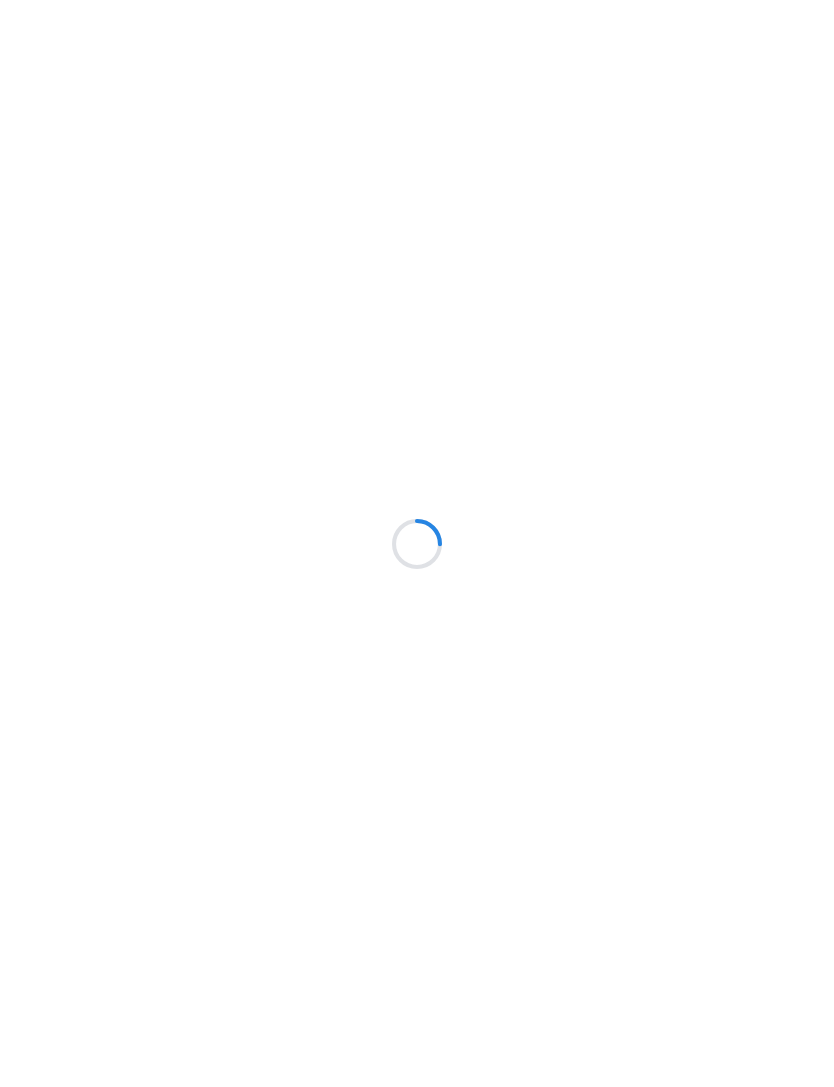 scroll, scrollTop: 0, scrollLeft: 0, axis: both 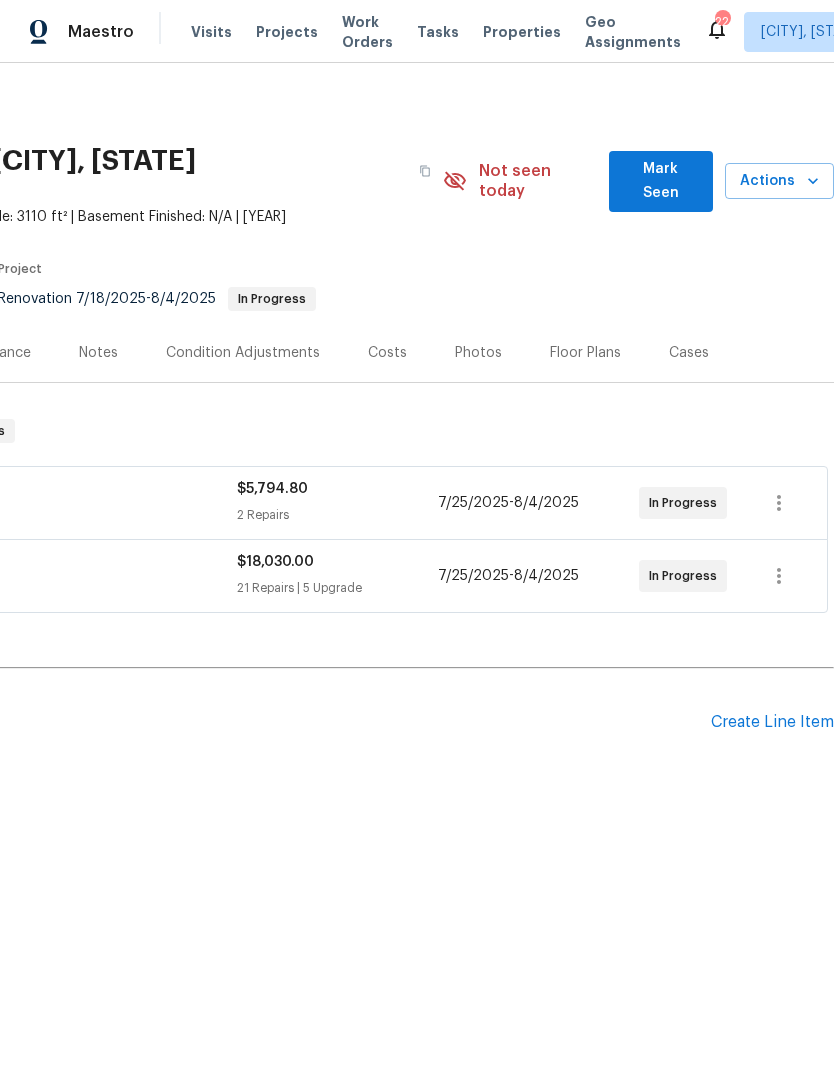 click on "Create Line Item" at bounding box center [772, 722] 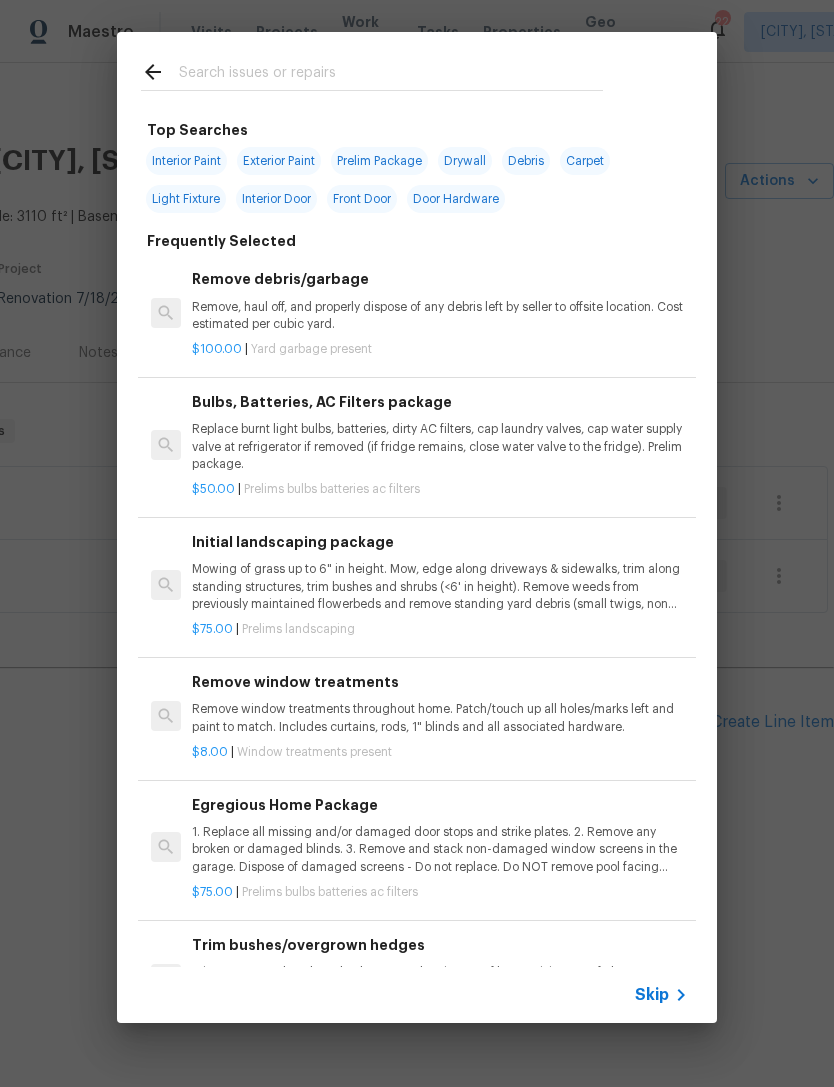 click at bounding box center (391, 75) 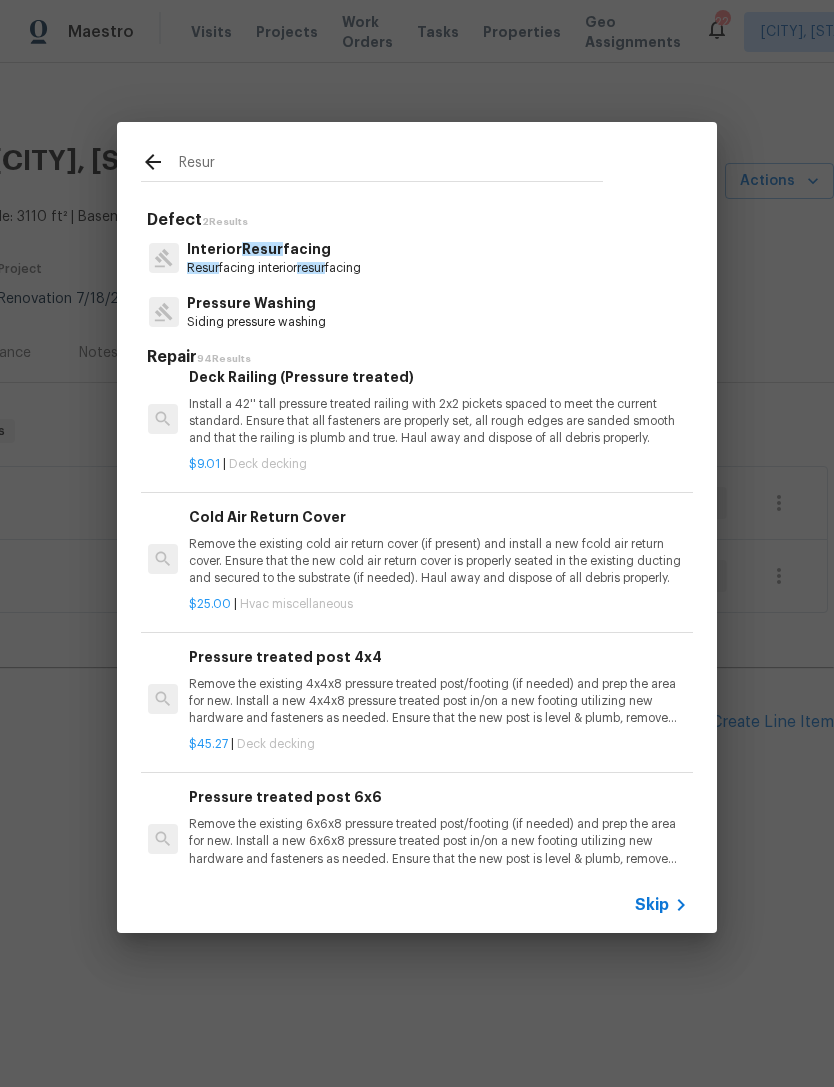 scroll, scrollTop: 2020, scrollLeft: 3, axis: both 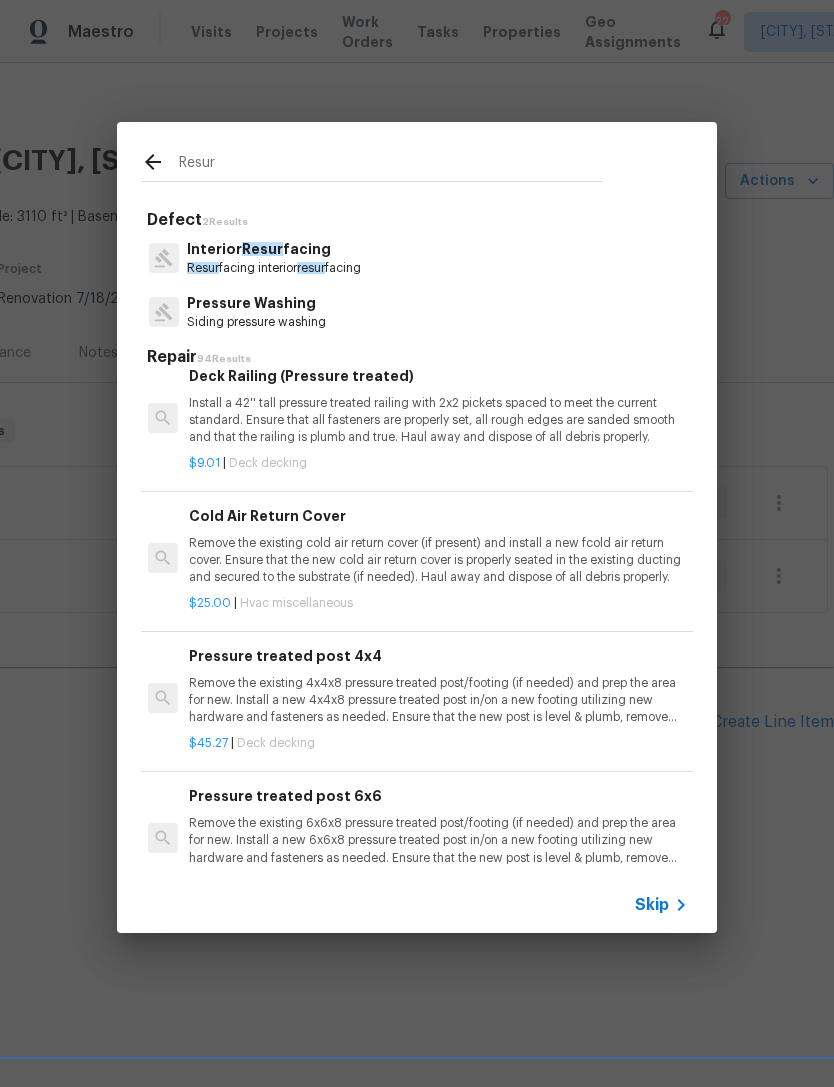 click on "Resur" at bounding box center [372, 161] 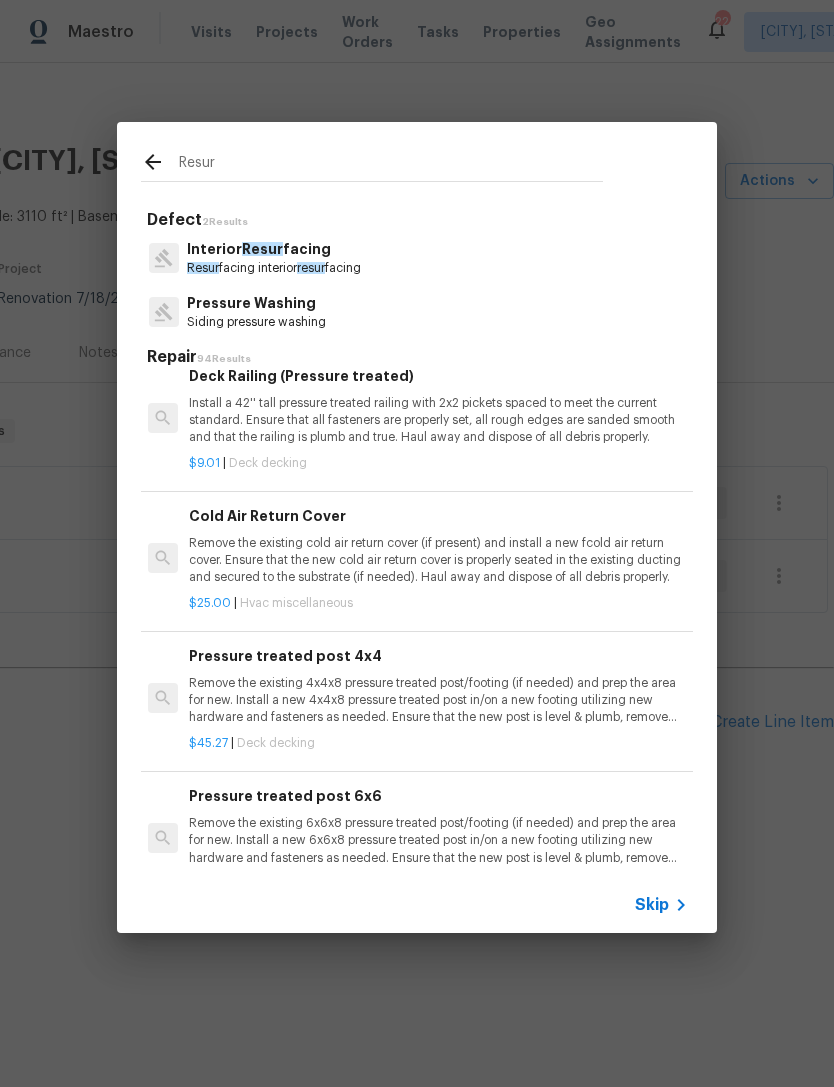 click on "Resur" at bounding box center (391, 165) 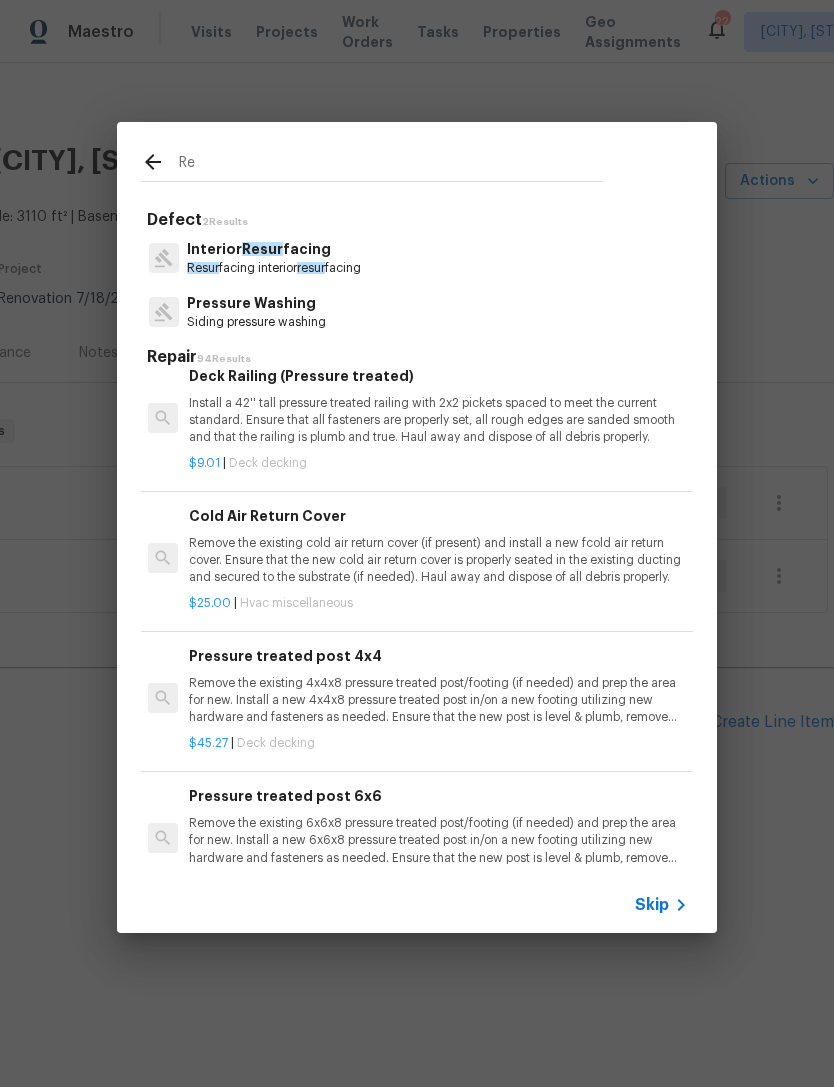 type on "R" 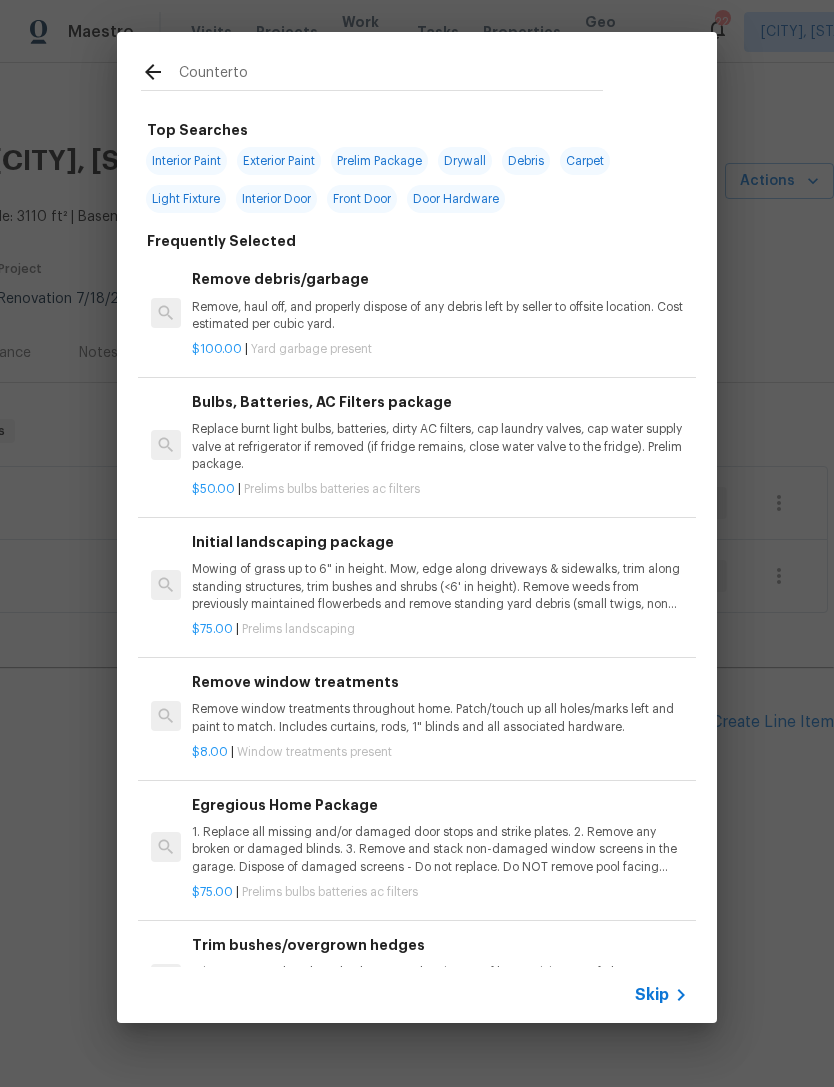 type on "Countertop" 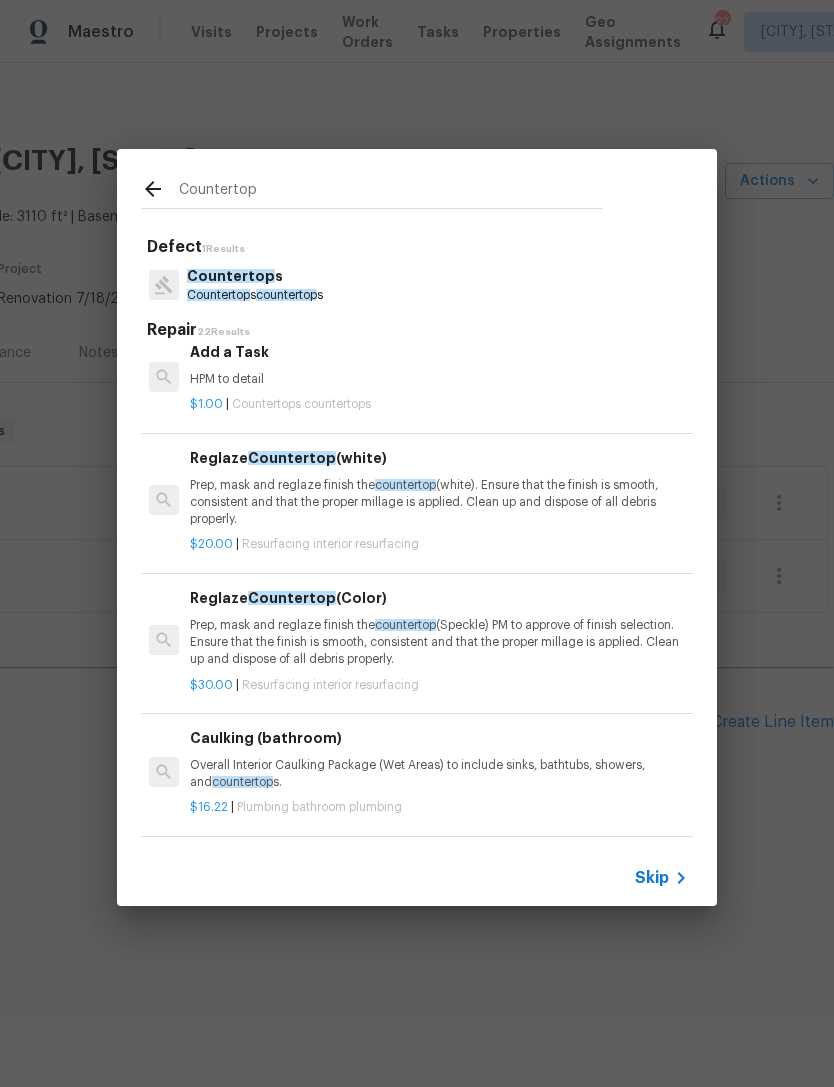 scroll, scrollTop: 2155, scrollLeft: 2, axis: both 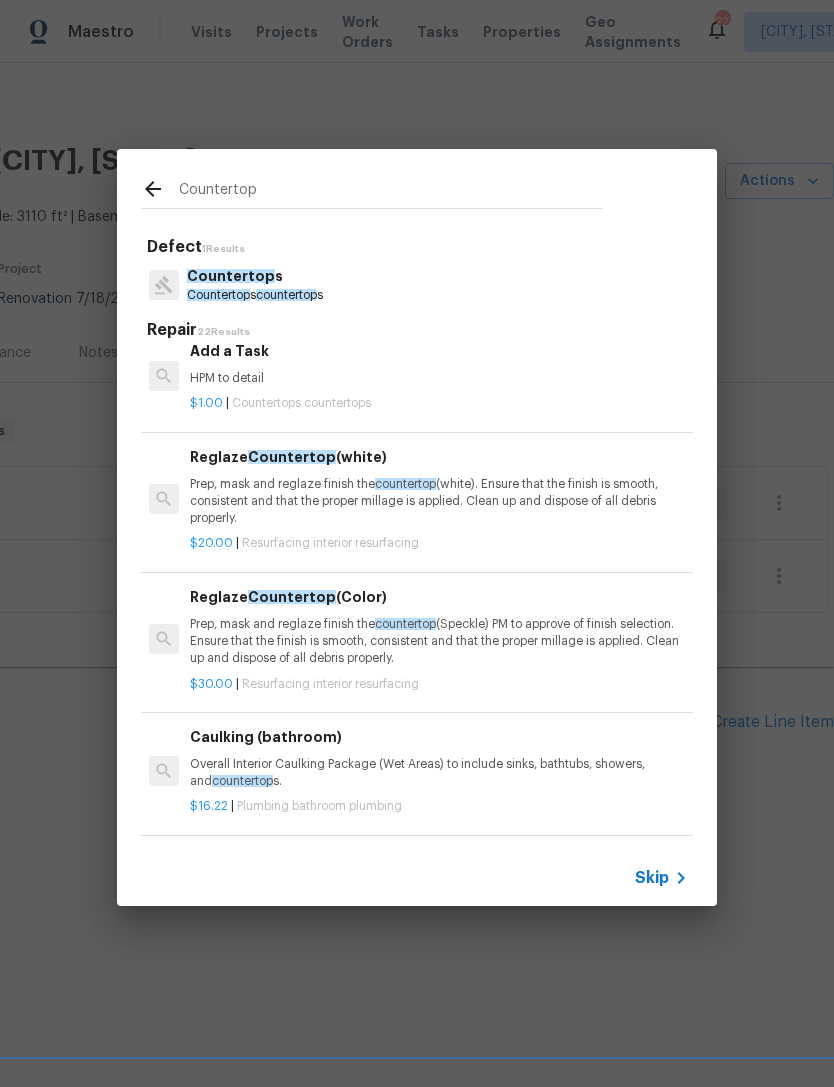 click on "Prep, mask and reglaze finish the  countertop  (Speckle) PM to approve of finish selection. Ensure that the finish is smooth, consistent and that the proper millage is applied. Clean up and dispose of all debris properly." at bounding box center [438, 641] 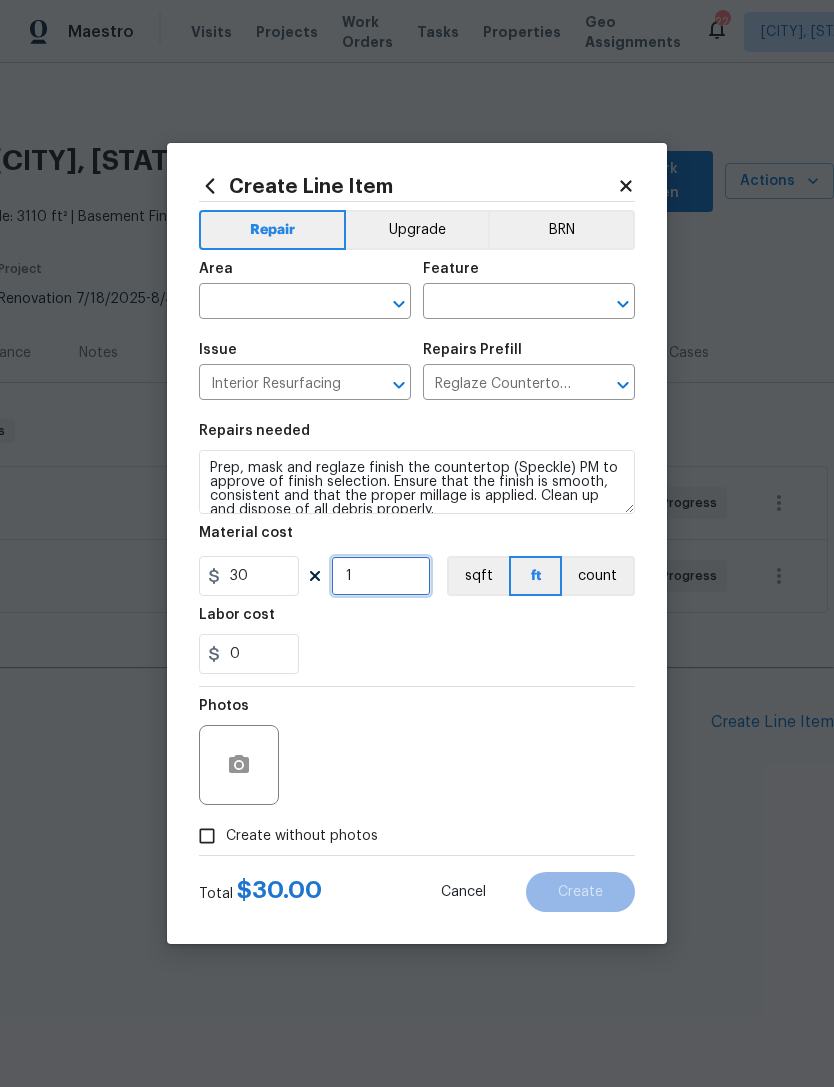 click on "1" at bounding box center [381, 576] 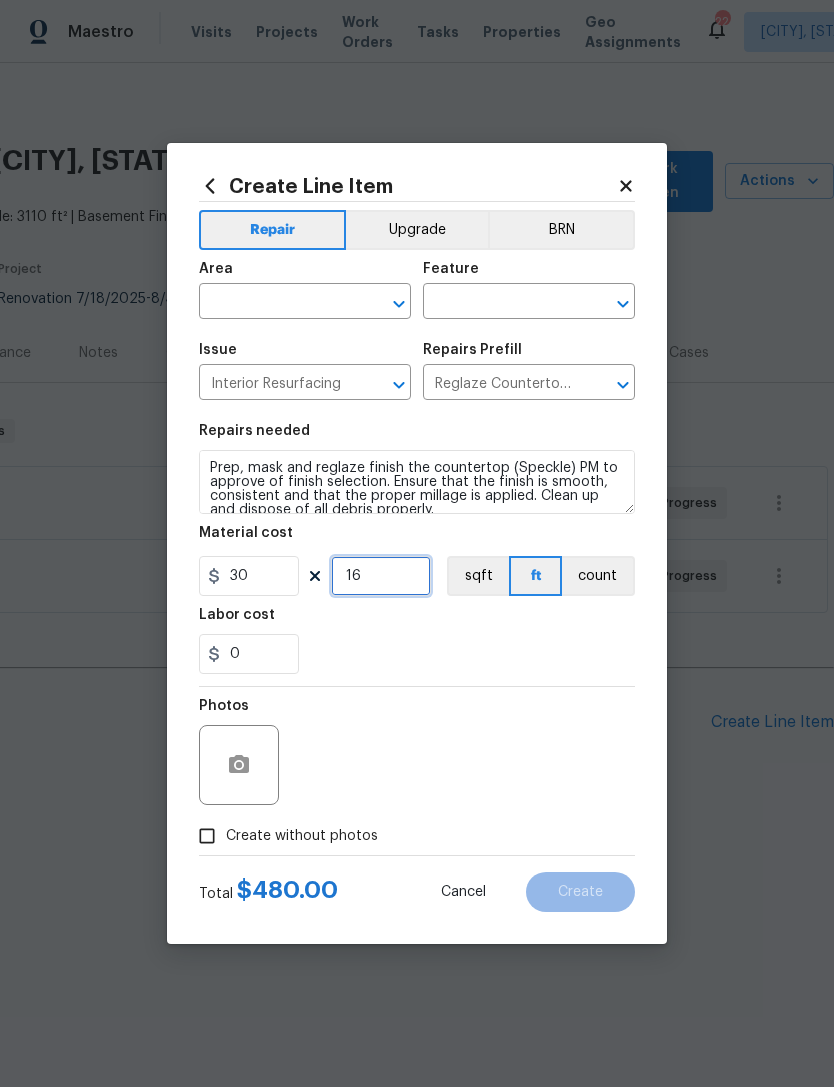 type on "16" 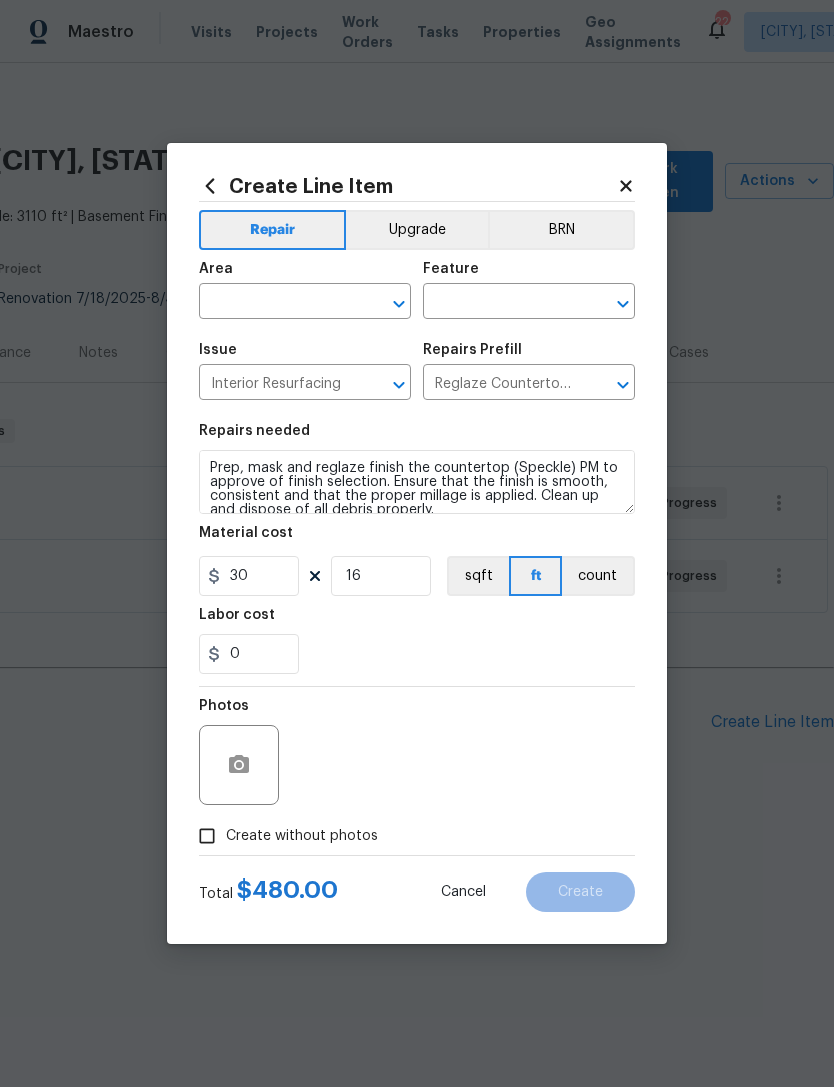 click on "0" at bounding box center [417, 654] 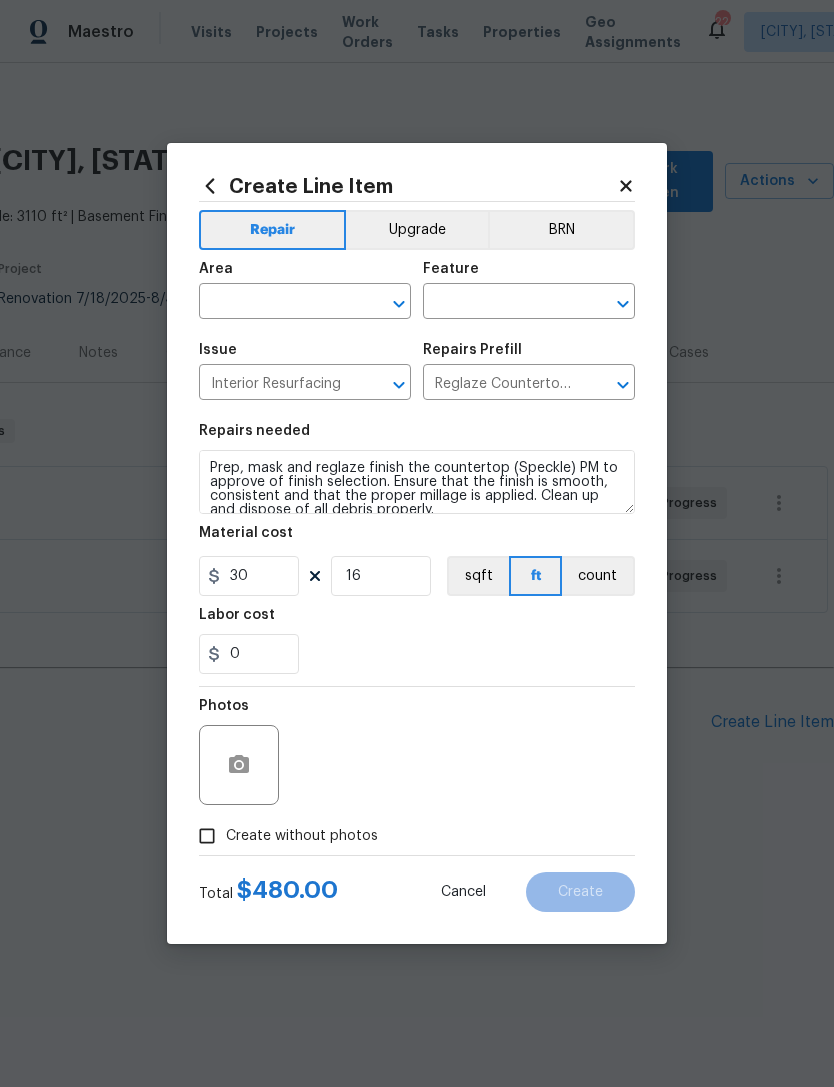 click on "Create without photos" at bounding box center [207, 836] 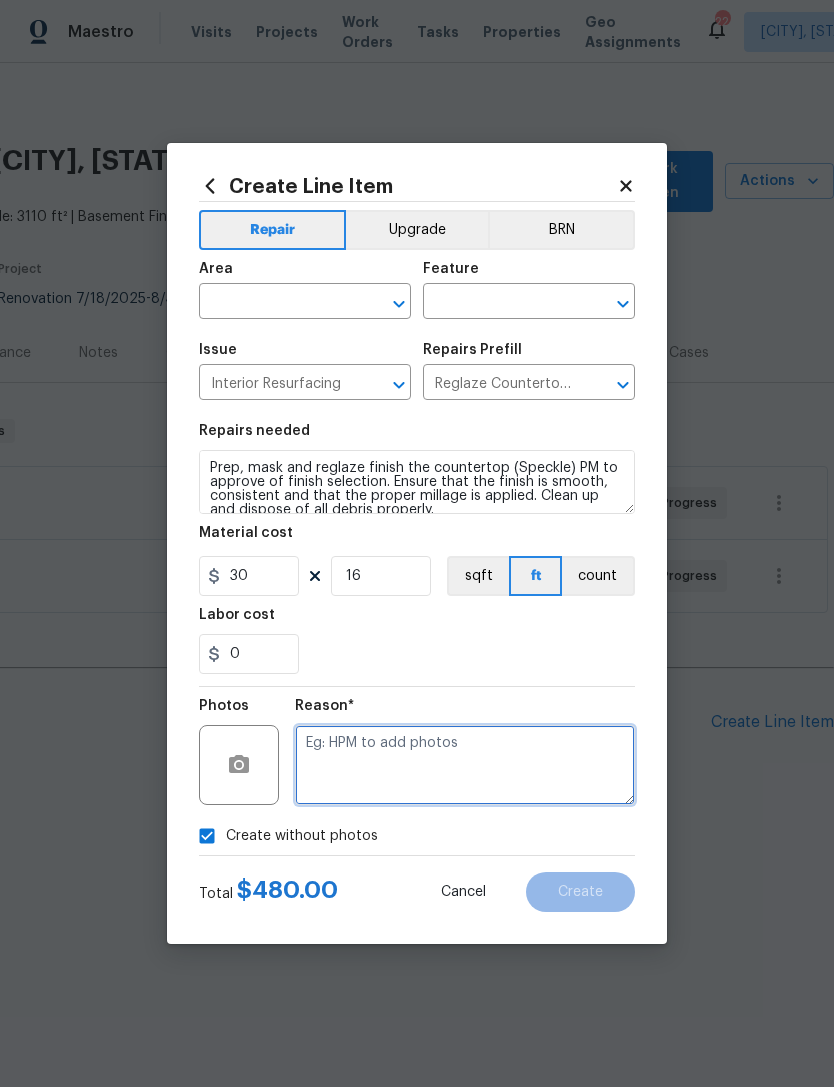 click at bounding box center [465, 765] 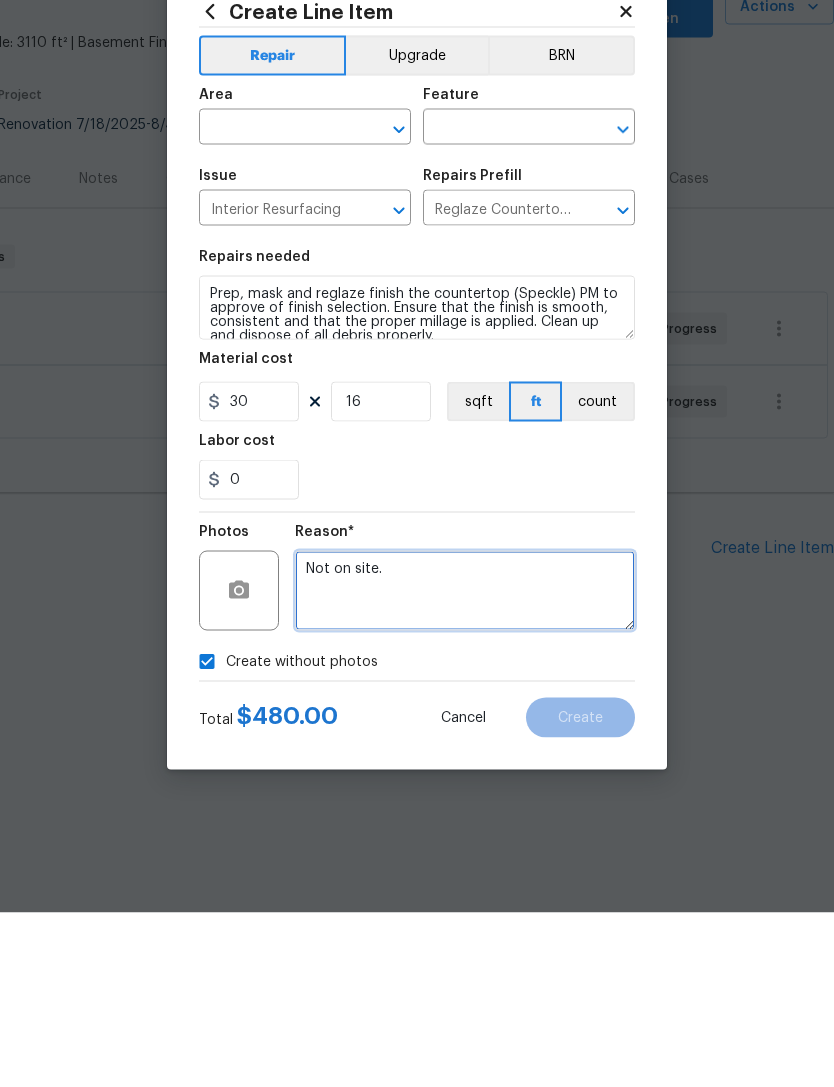 type on "Not on site." 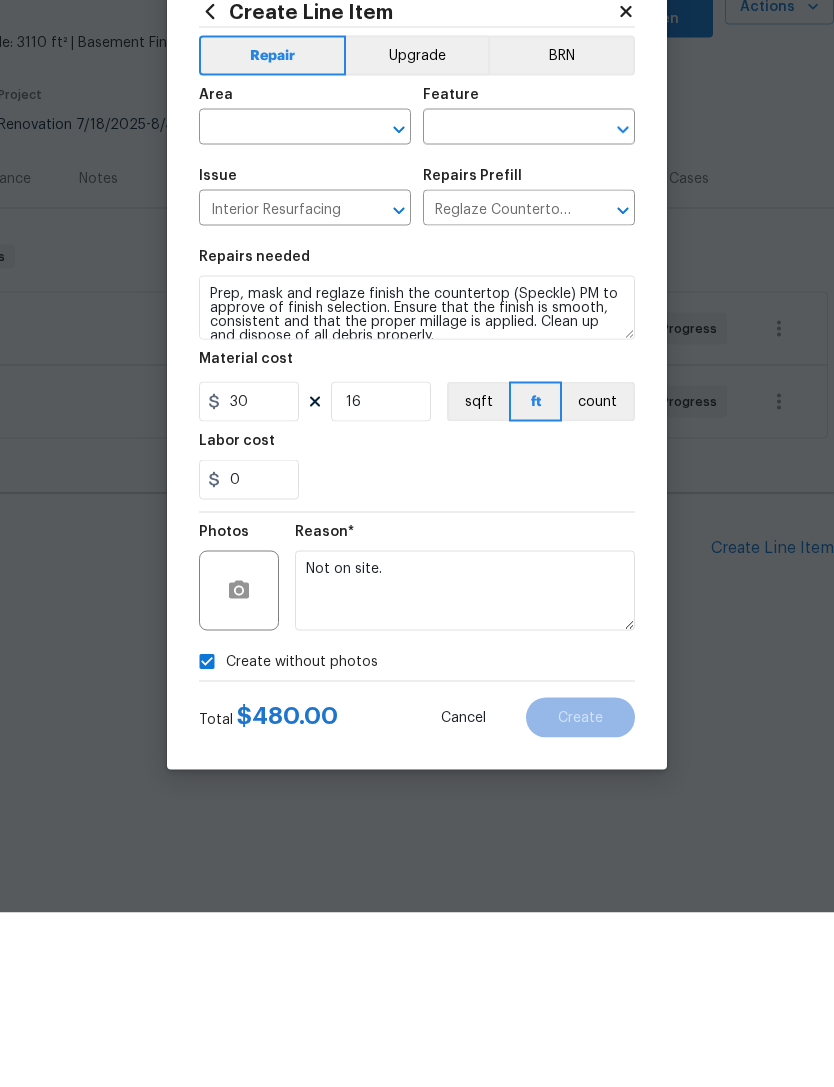 click at bounding box center [277, 303] 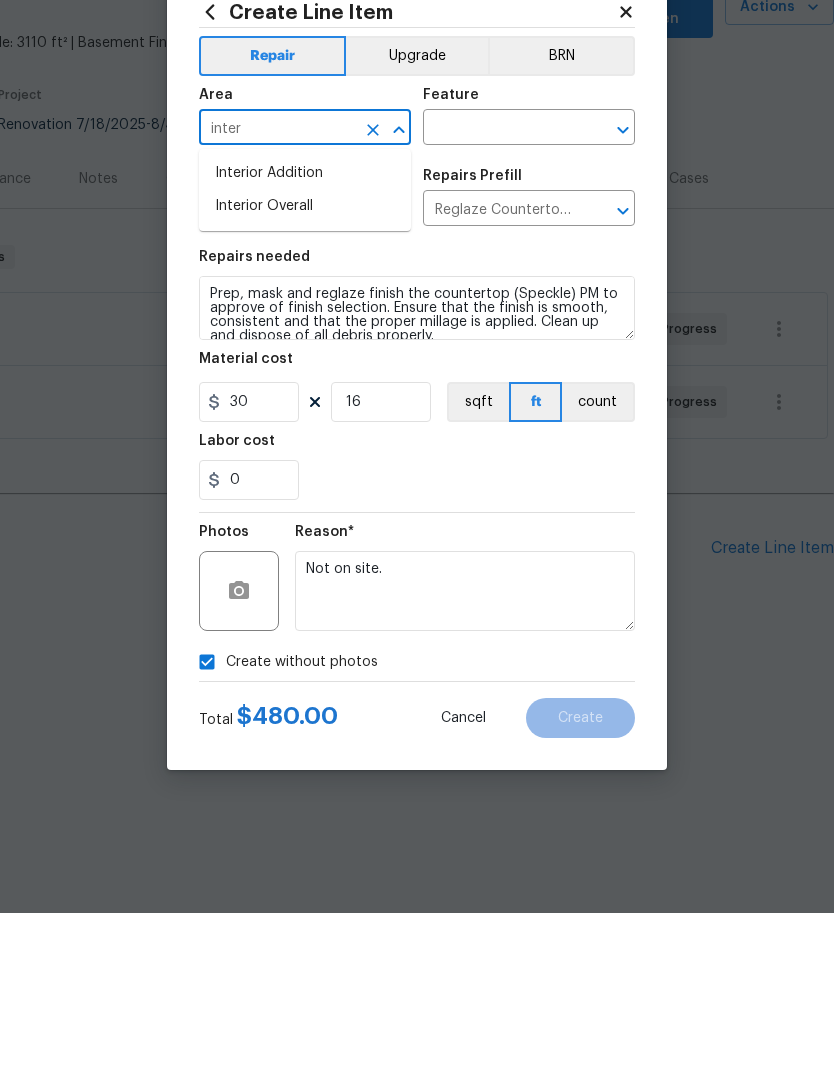 click on "Interior Addition Interior Overall" at bounding box center (305, 364) 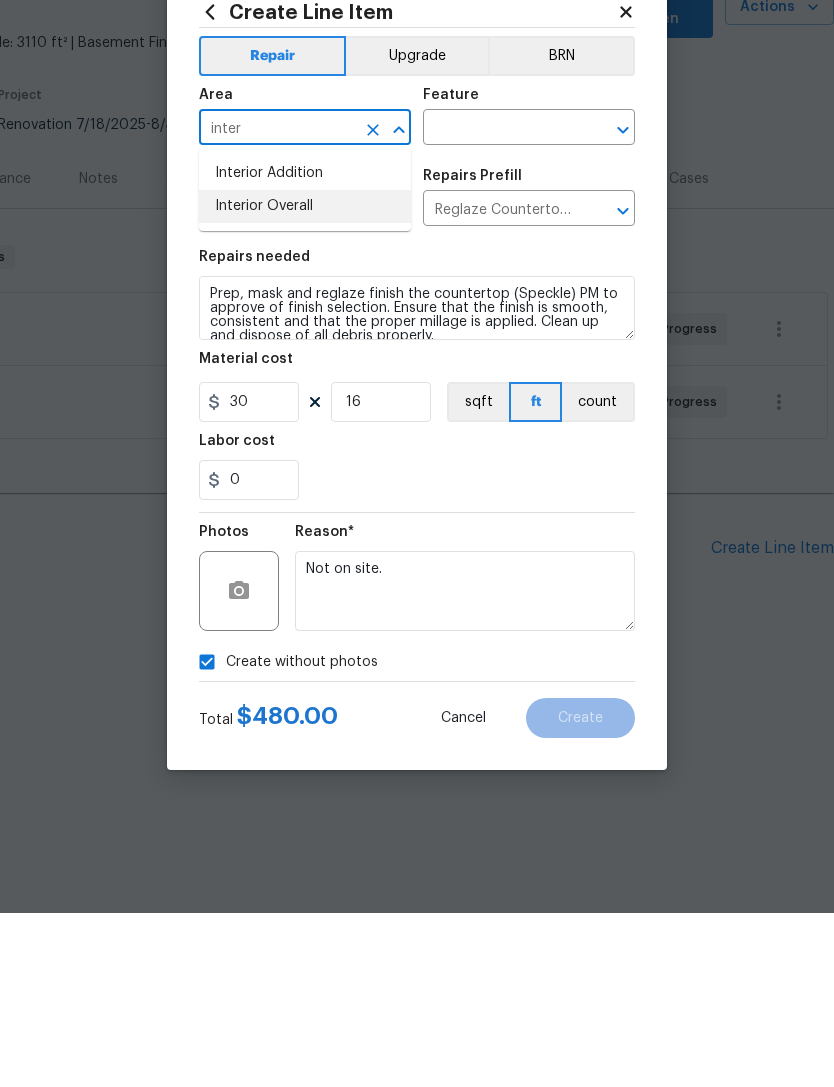 type on "inter" 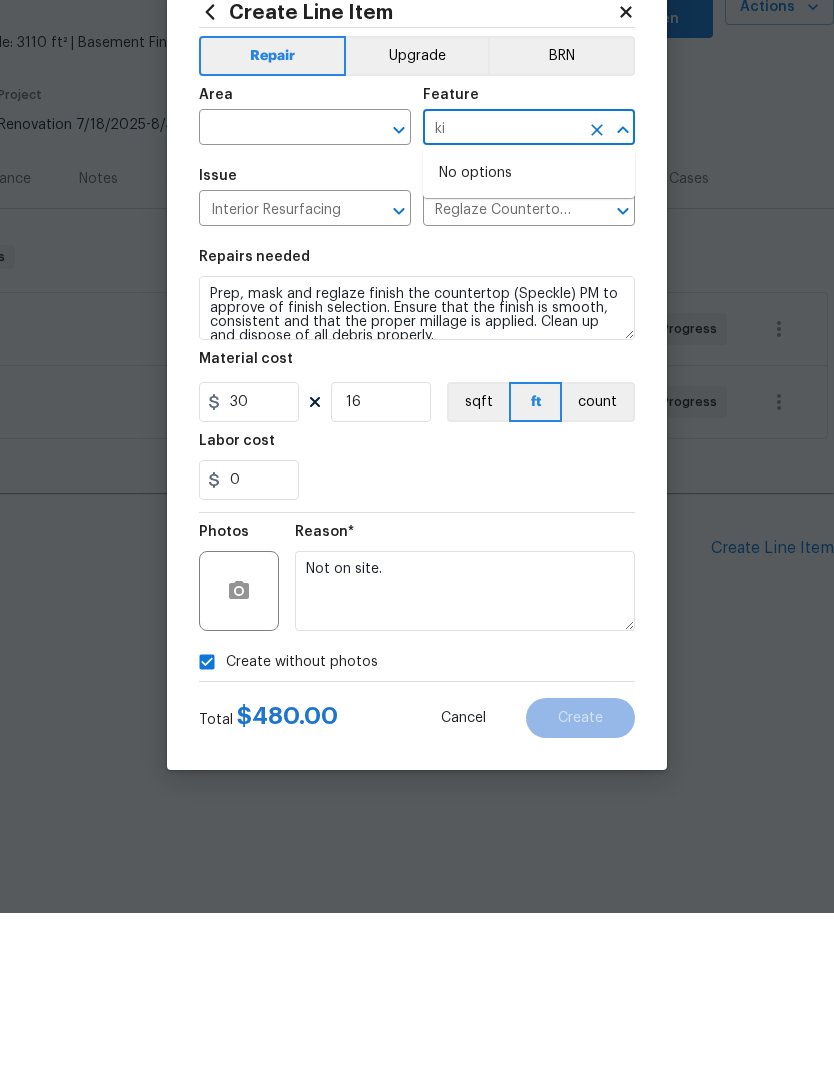 type on "k" 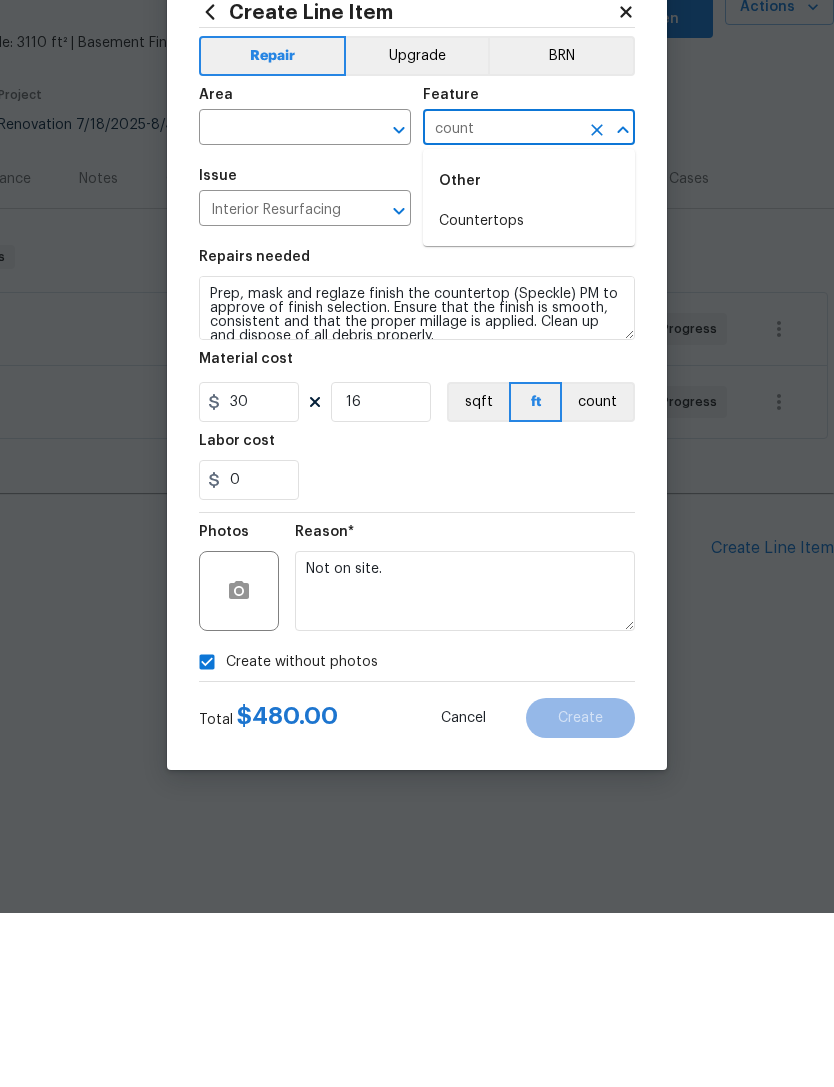 click on "Countertops" at bounding box center [529, 395] 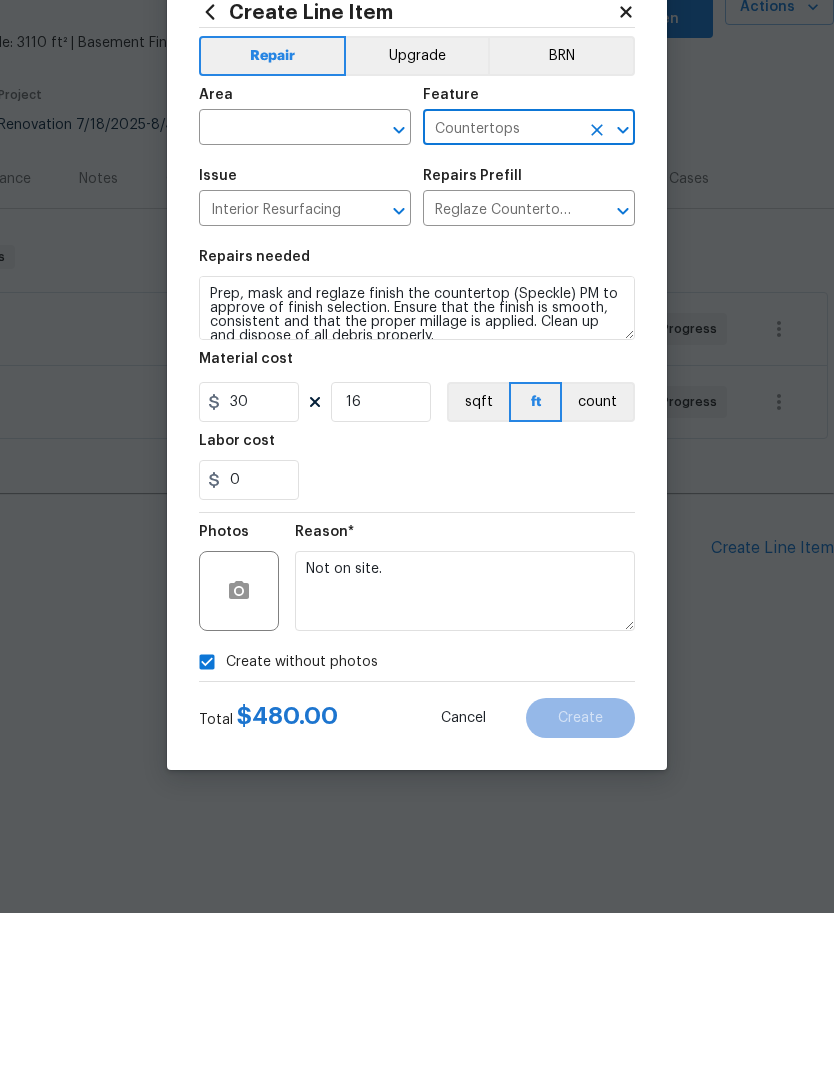 click at bounding box center [277, 303] 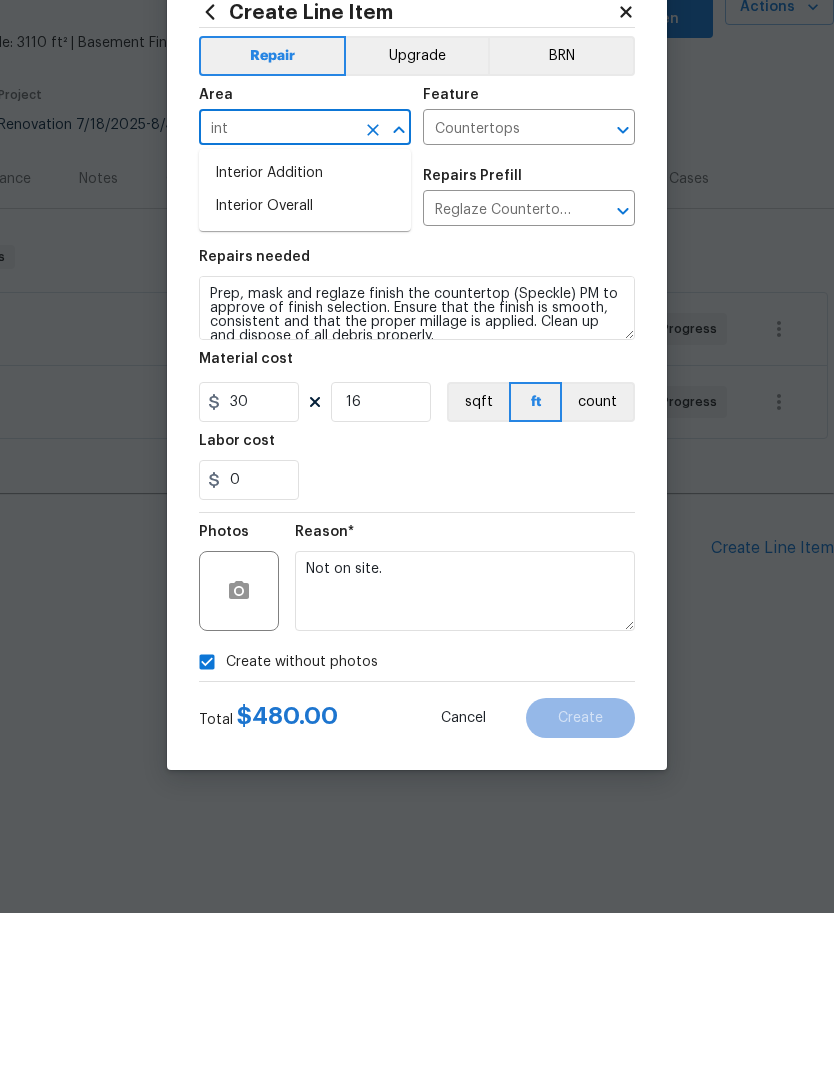 click on "Interior Overall" at bounding box center (305, 380) 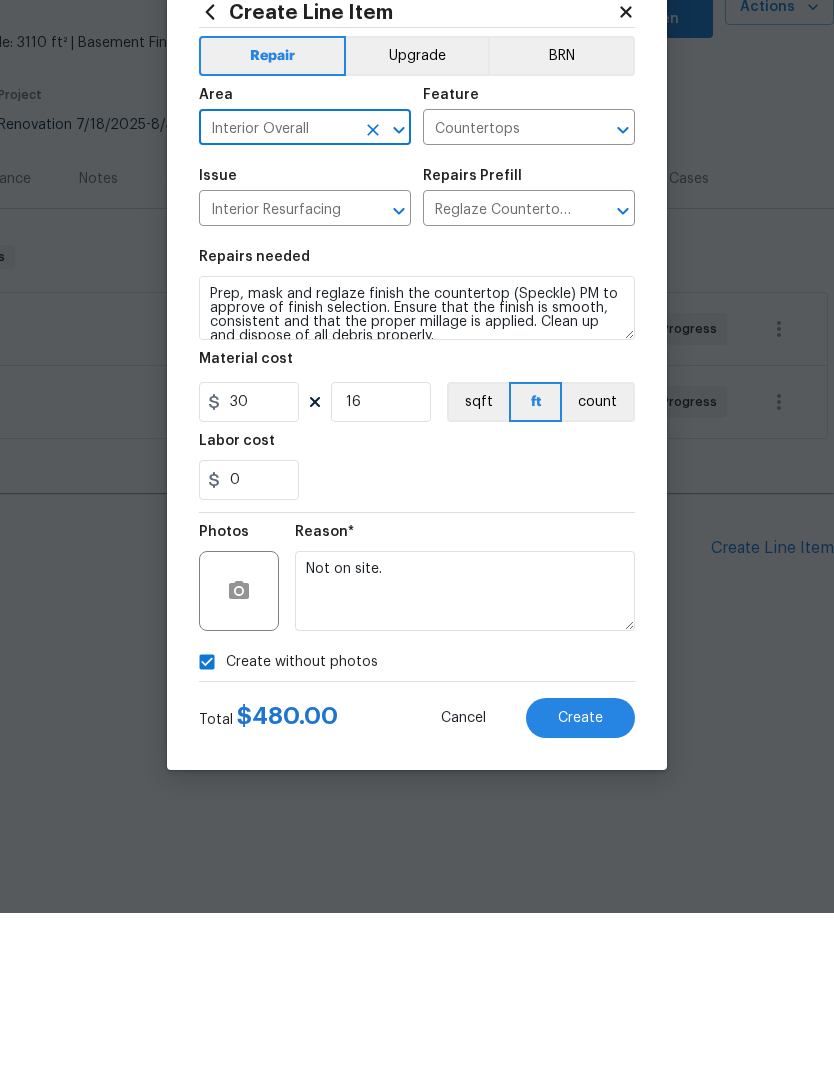 click on "Interior Resurfacing" at bounding box center (277, 384) 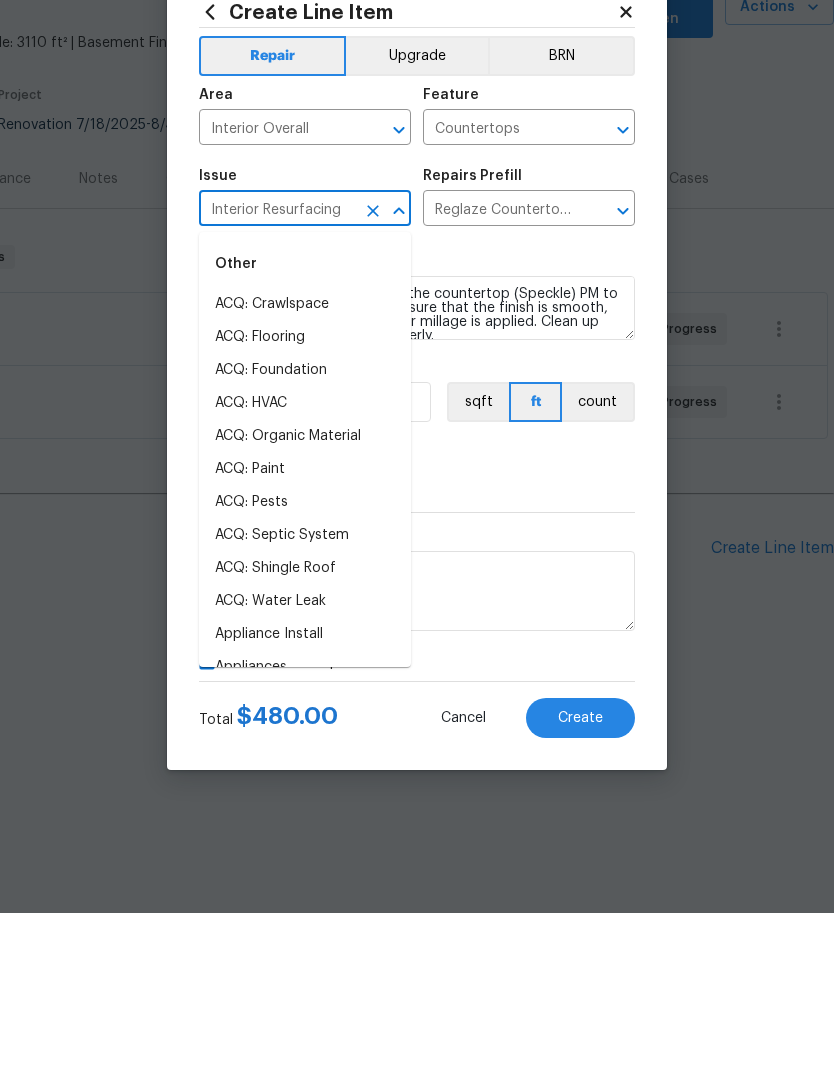 click on "0" at bounding box center [417, 654] 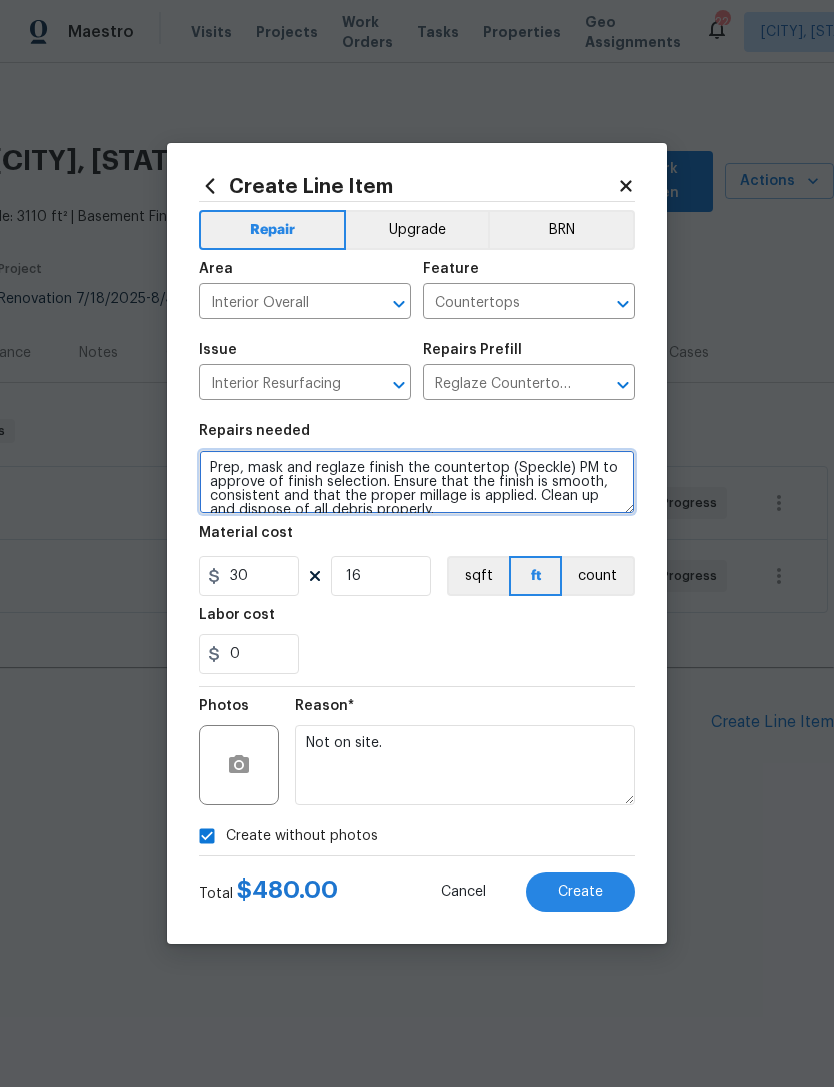 click on "Prep, mask and reglaze finish the countertop (Speckle) PM to approve of finish selection. Ensure that the finish is smooth, consistent and that the proper millage is applied. Clean up and dispose of all debris properly." at bounding box center (417, 482) 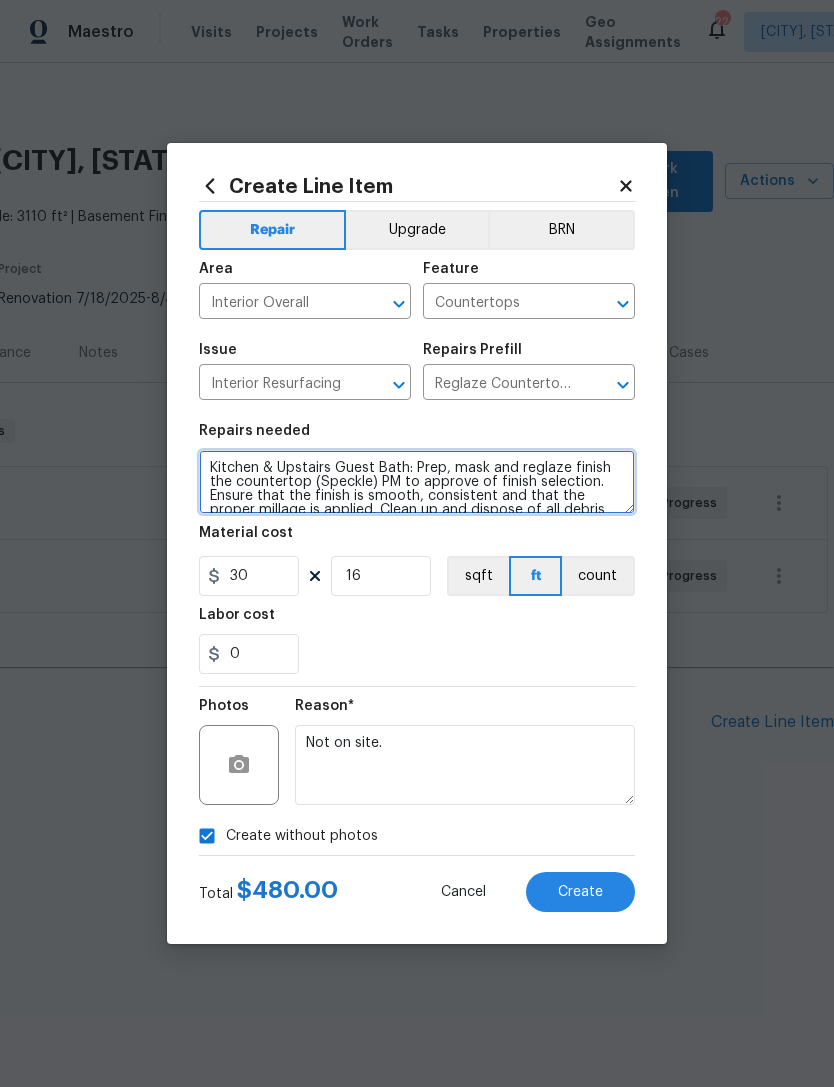 type on "Kitchen & Upstairs Guest Bath: Prep, mask and reglaze finish the countertop (Speckle) PM to approve of finish selection. Ensure that the finish is smooth, consistent and that the proper millage is applied. Clean up and dispose of all debris properly." 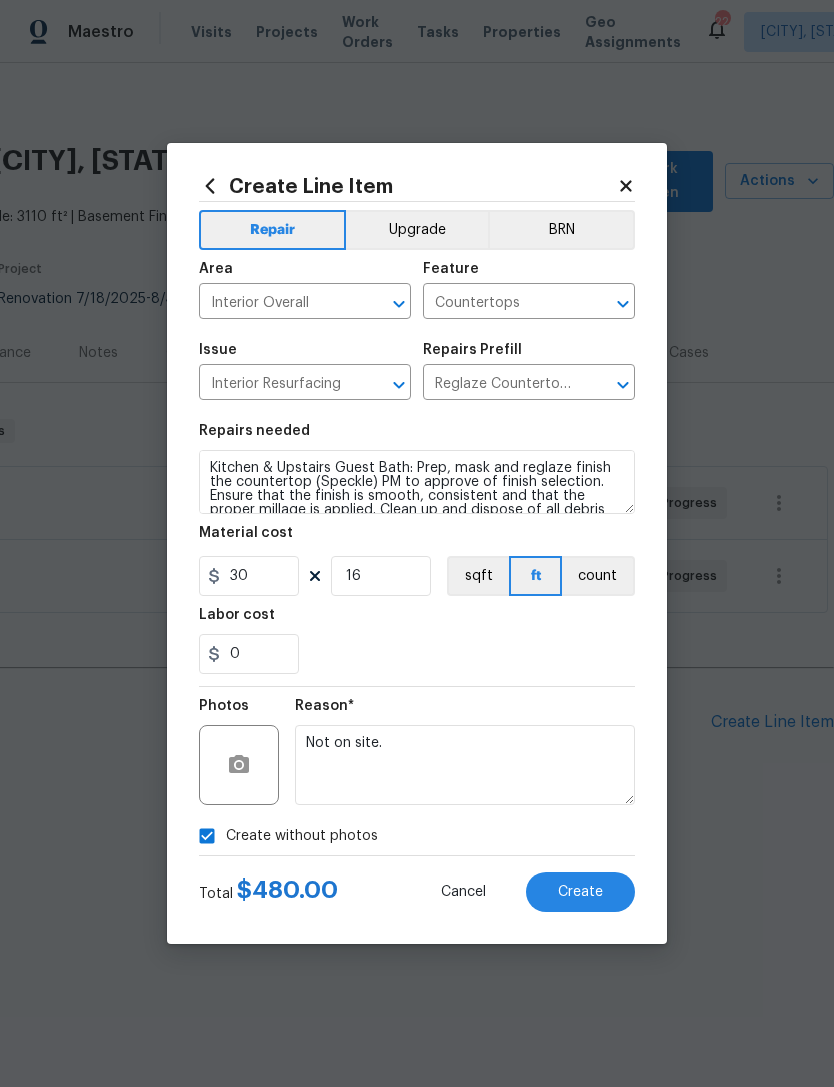 click on "0" at bounding box center [417, 654] 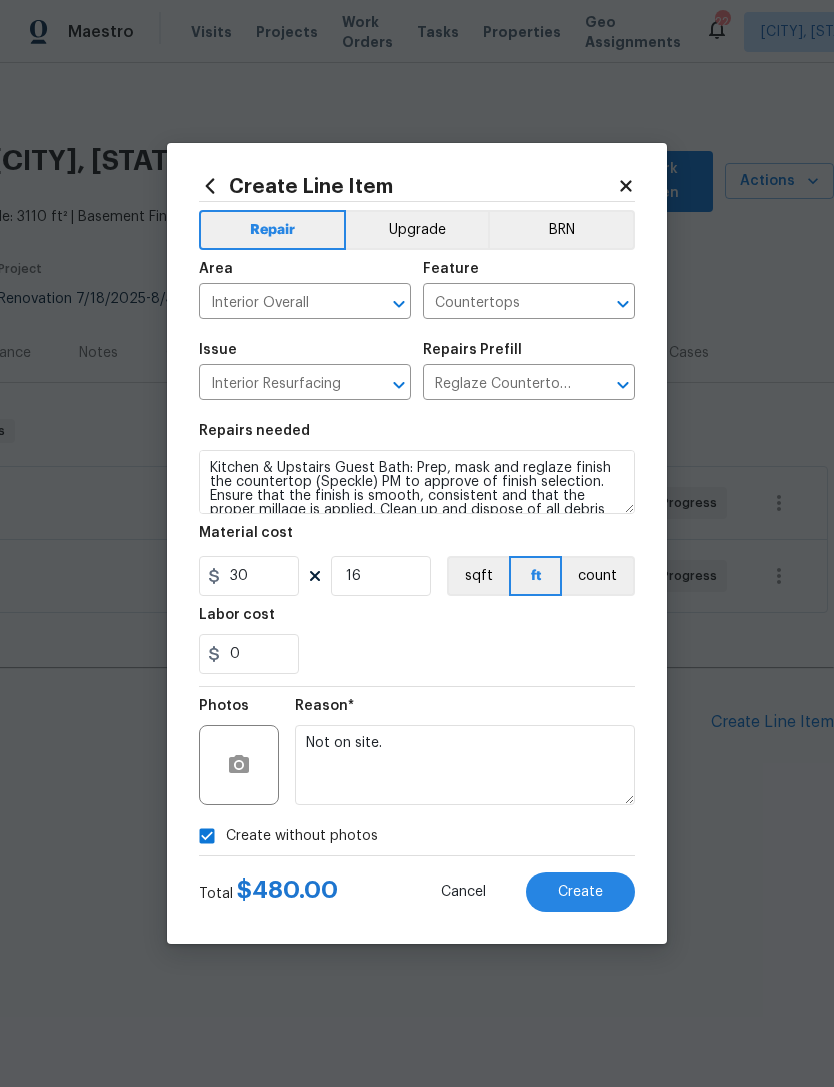 click on "Create" at bounding box center [580, 892] 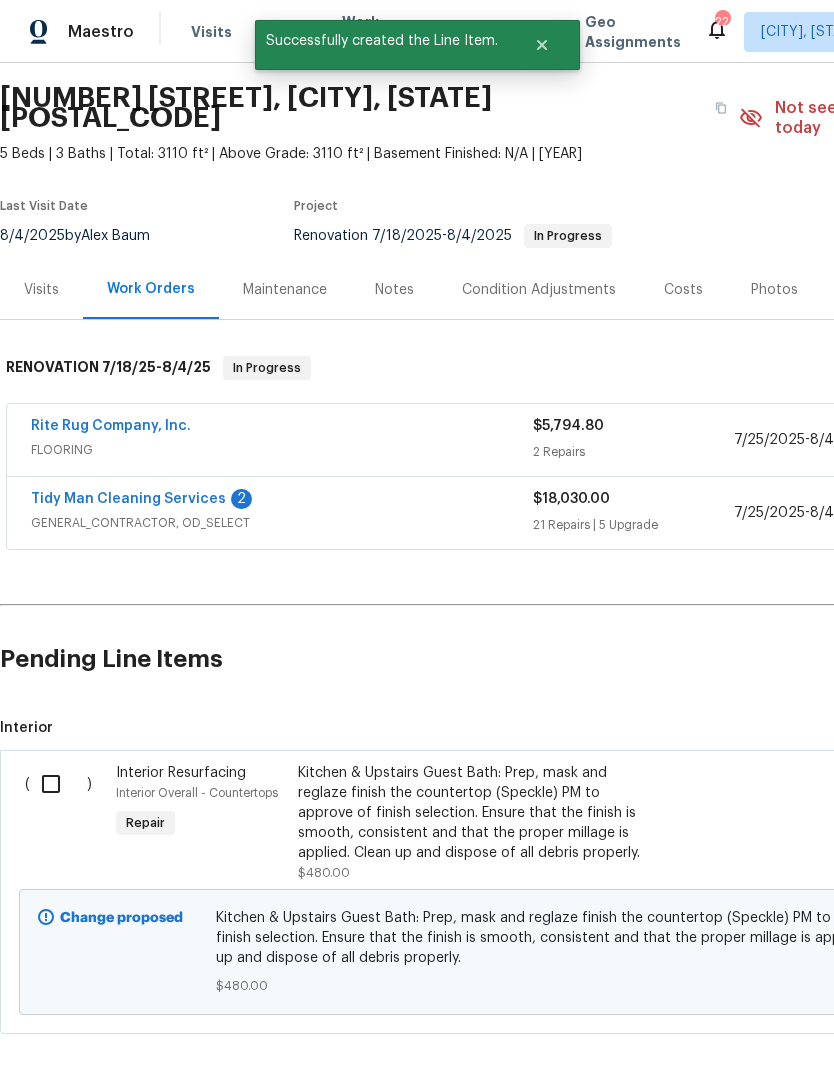 scroll, scrollTop: 62, scrollLeft: 0, axis: vertical 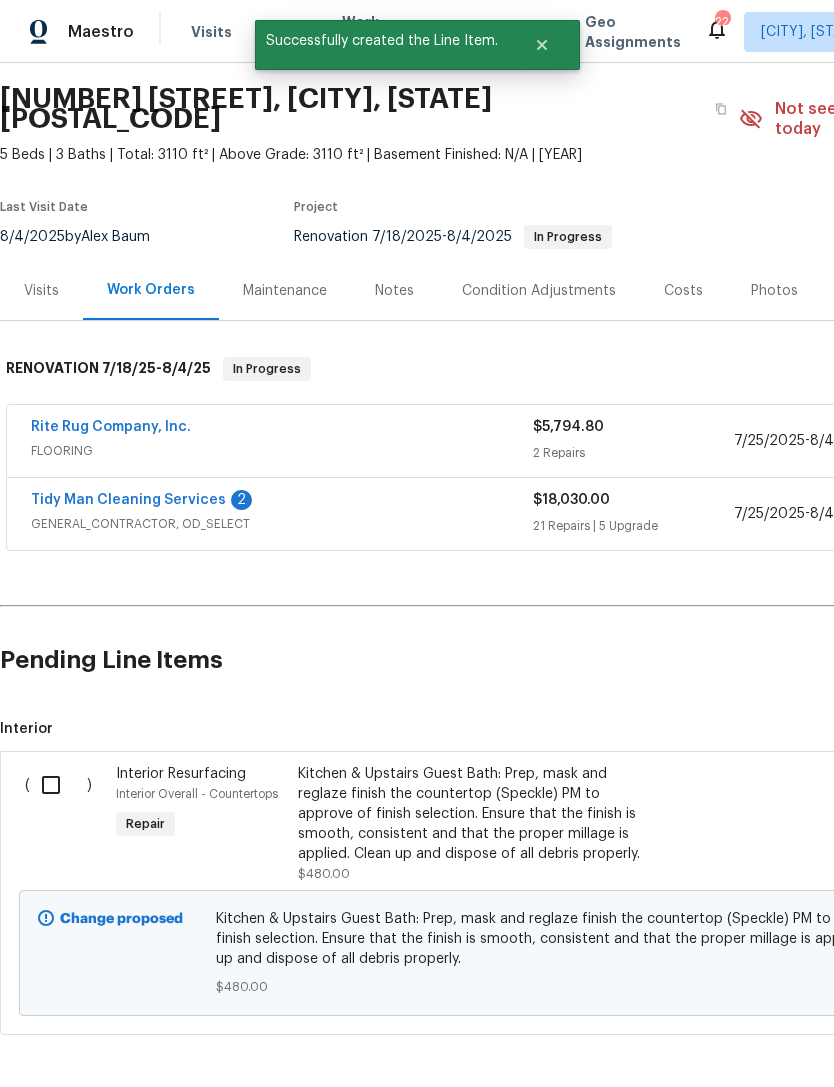 click at bounding box center (58, 785) 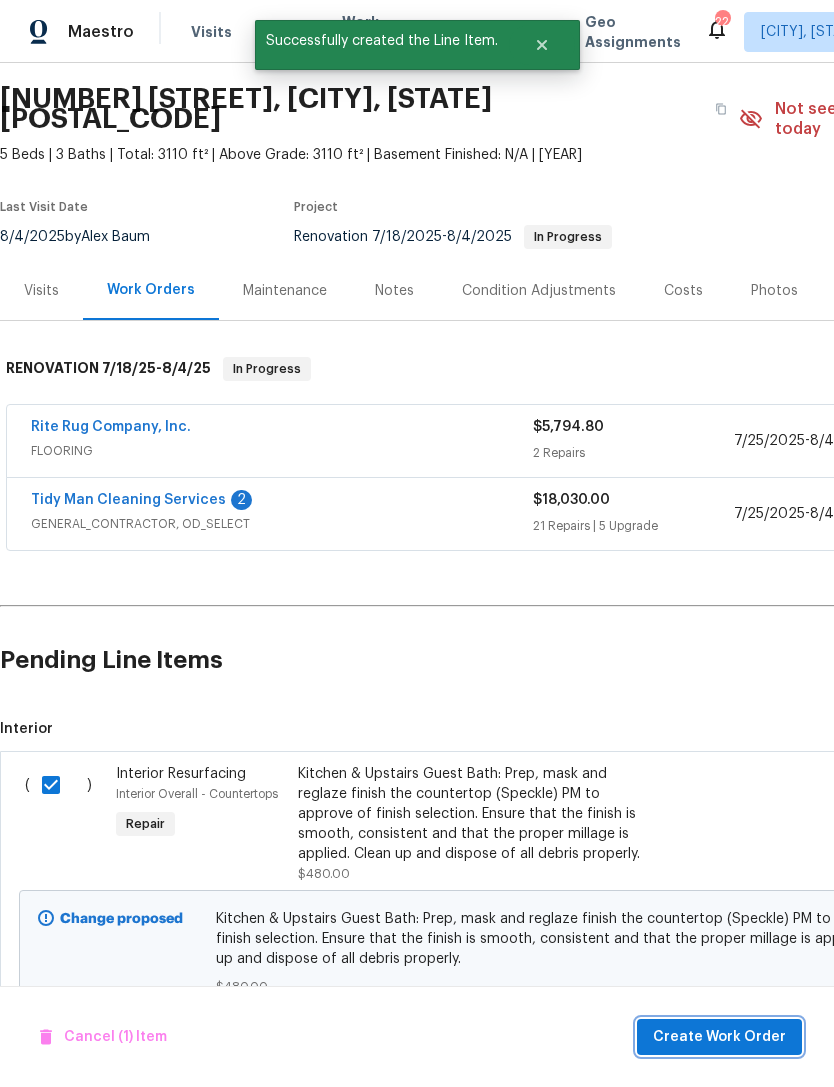 click on "Create Work Order" at bounding box center [719, 1037] 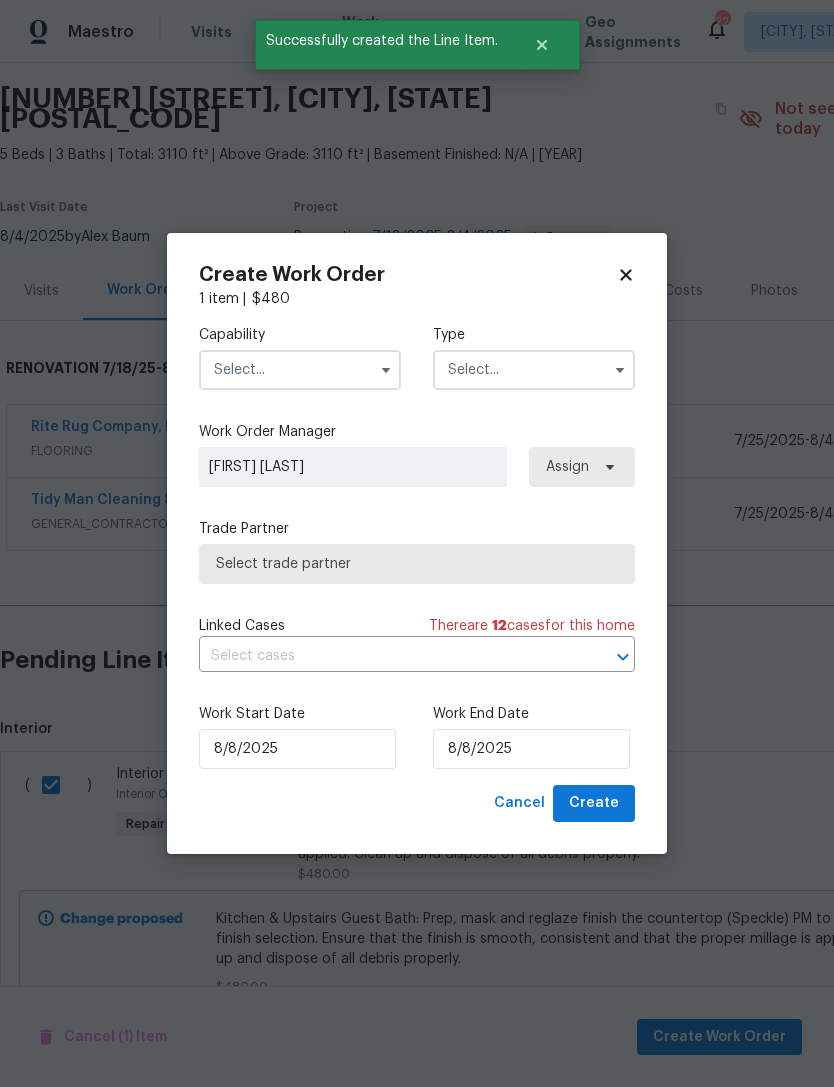 click at bounding box center (300, 370) 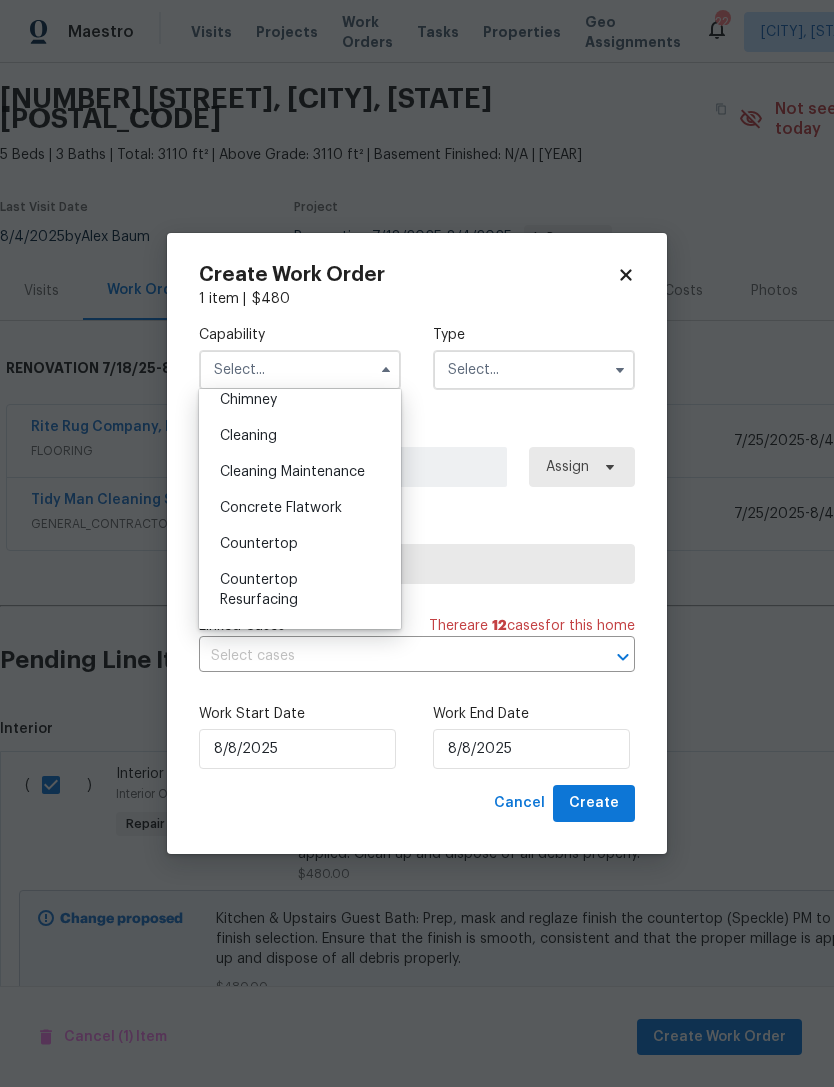 scroll, scrollTop: 299, scrollLeft: 0, axis: vertical 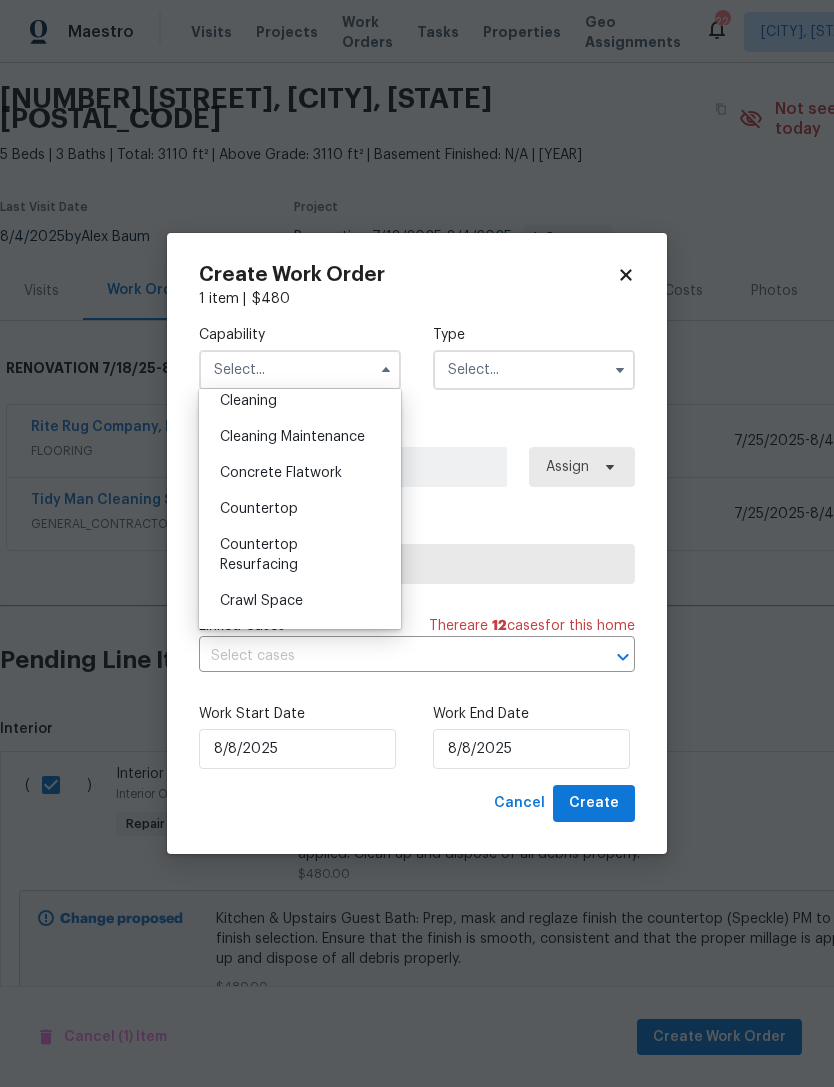 click on "Countertop" at bounding box center (259, 509) 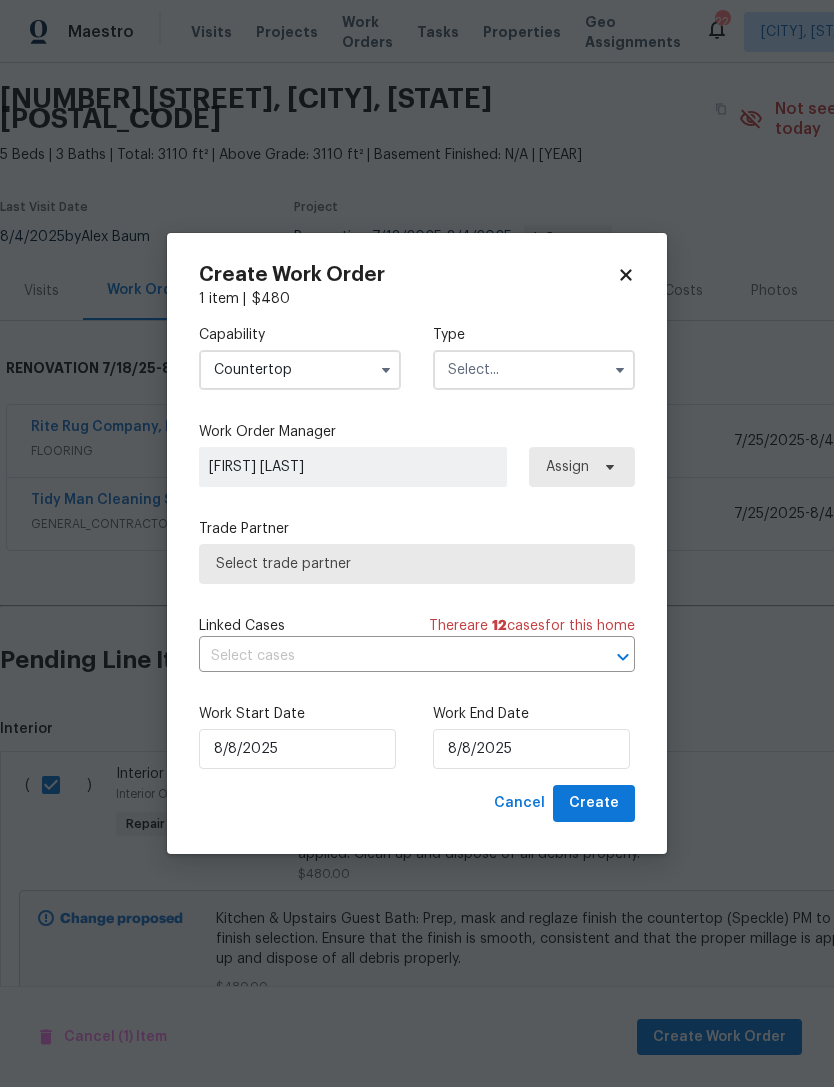 click at bounding box center [534, 370] 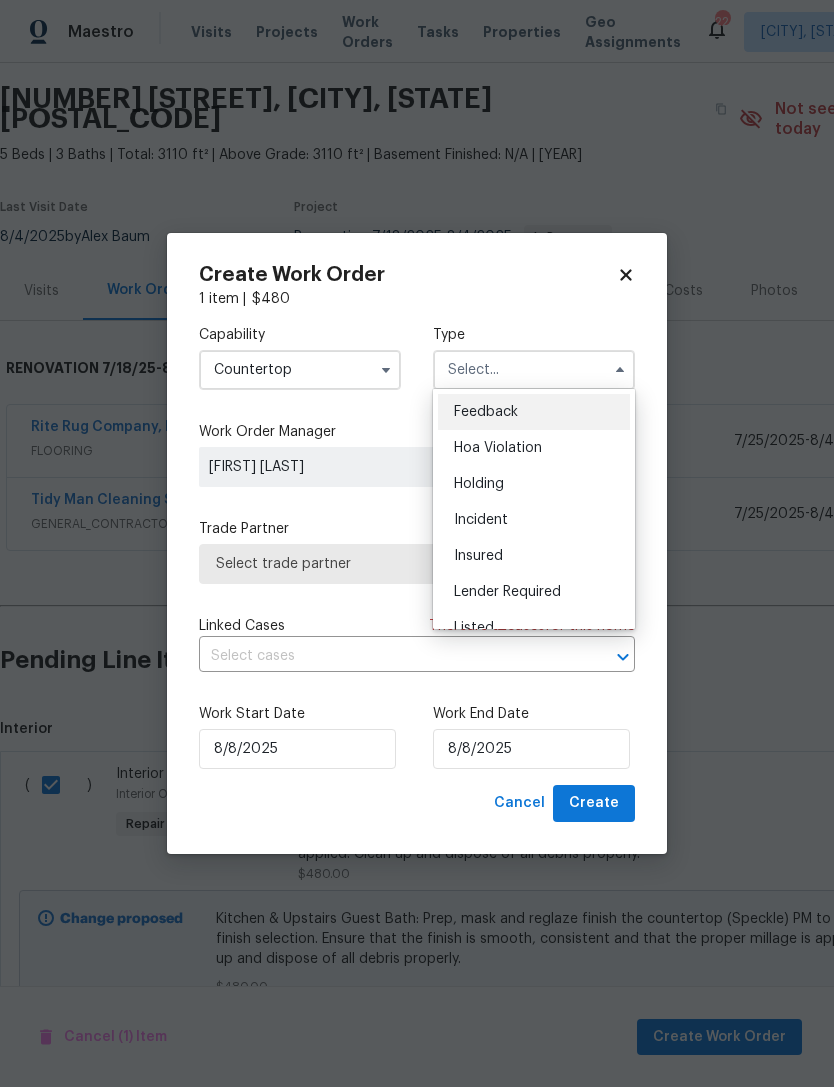 click on "Countertop" at bounding box center (300, 370) 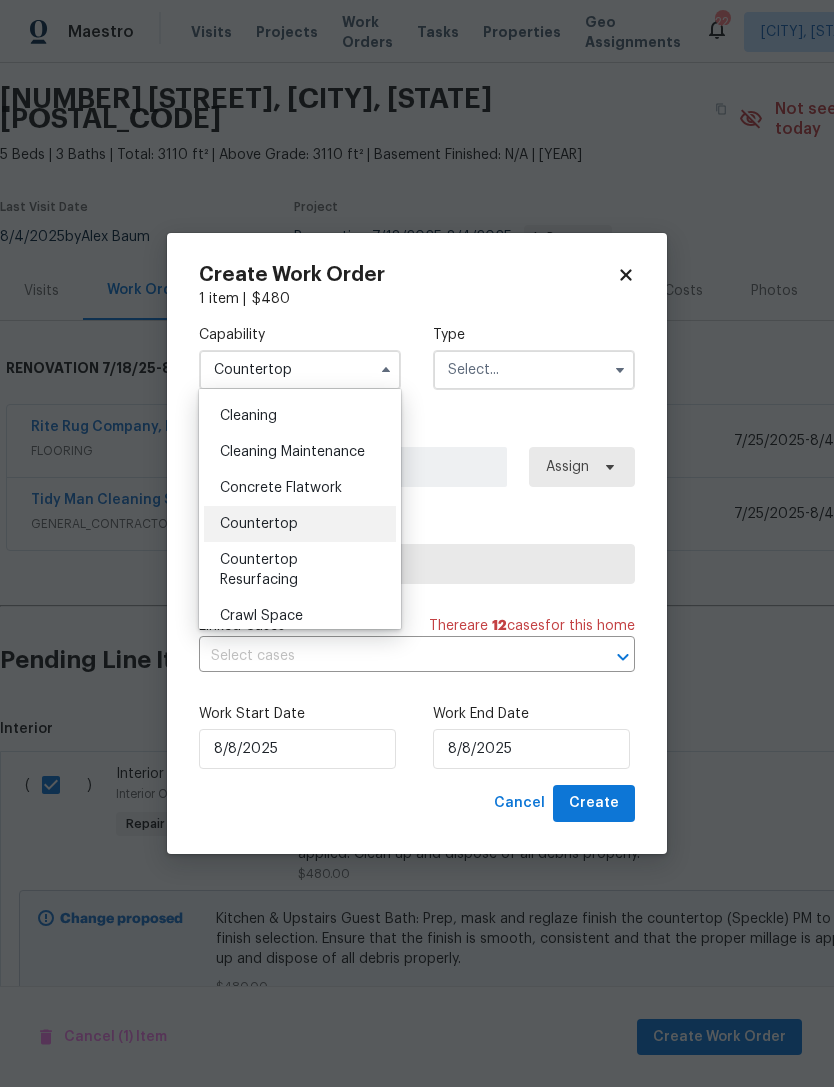 scroll, scrollTop: 303, scrollLeft: 0, axis: vertical 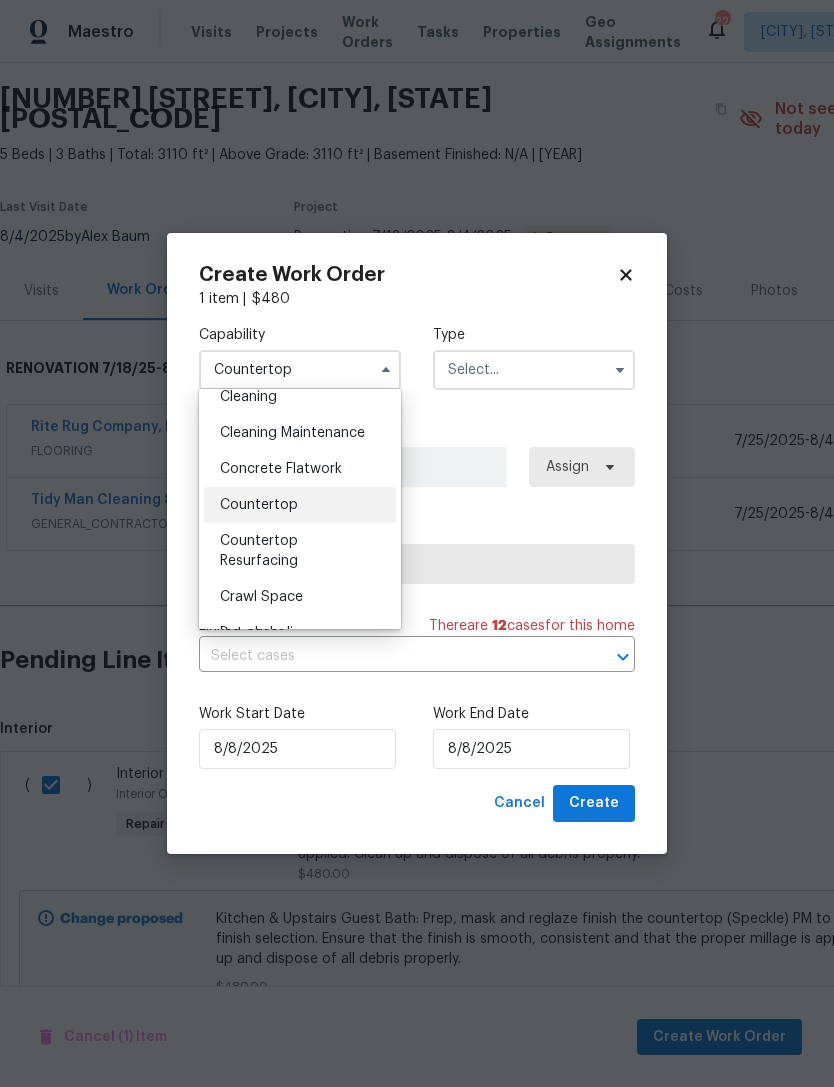click on "Countertop Resurfacing" at bounding box center (259, 551) 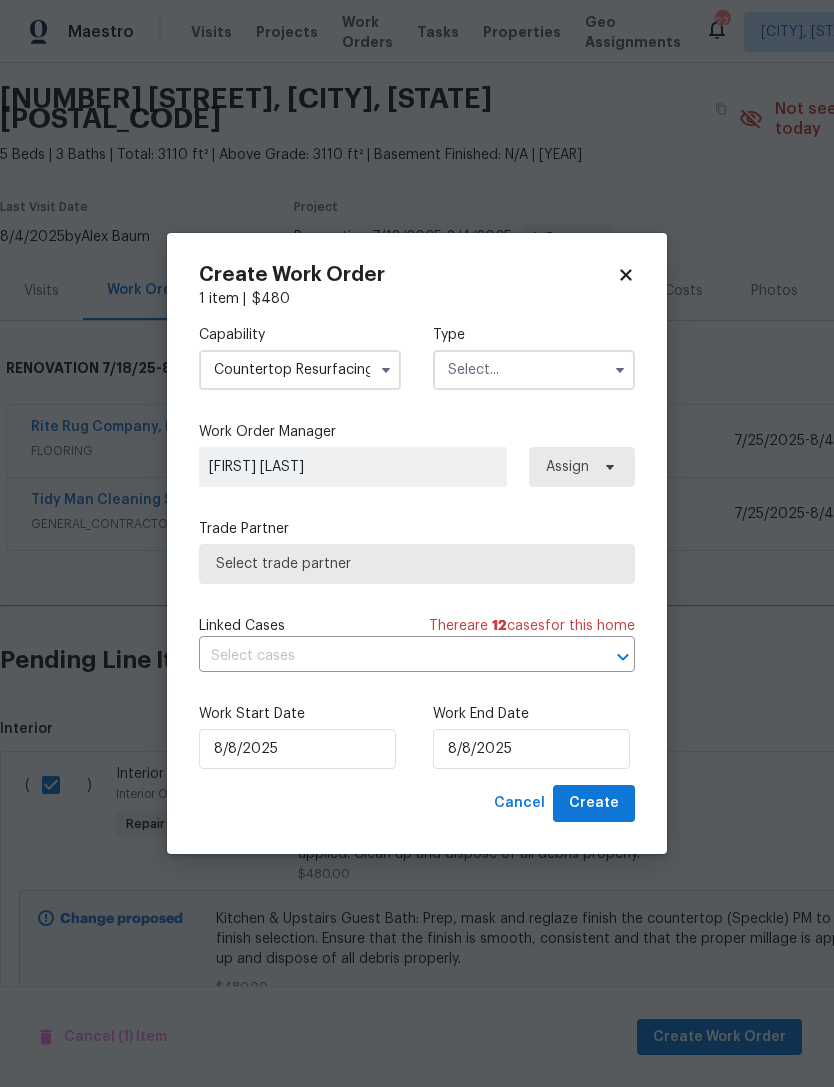 click at bounding box center [534, 370] 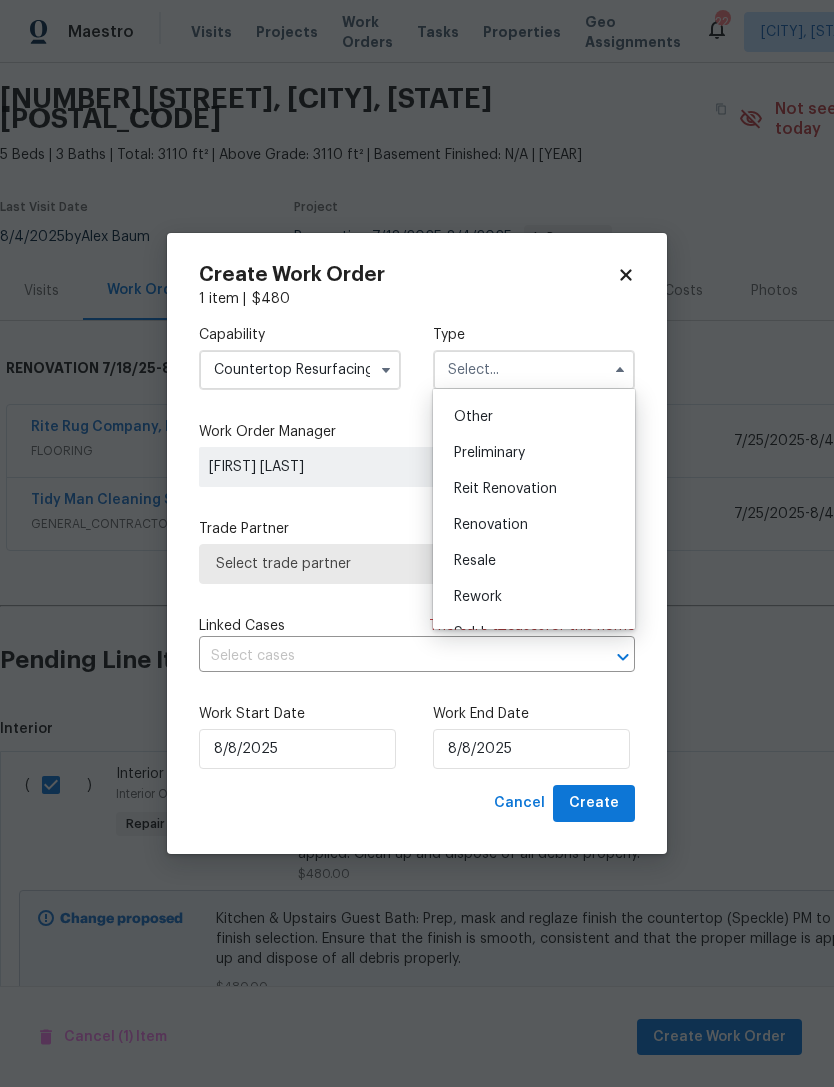 scroll, scrollTop: 393, scrollLeft: 0, axis: vertical 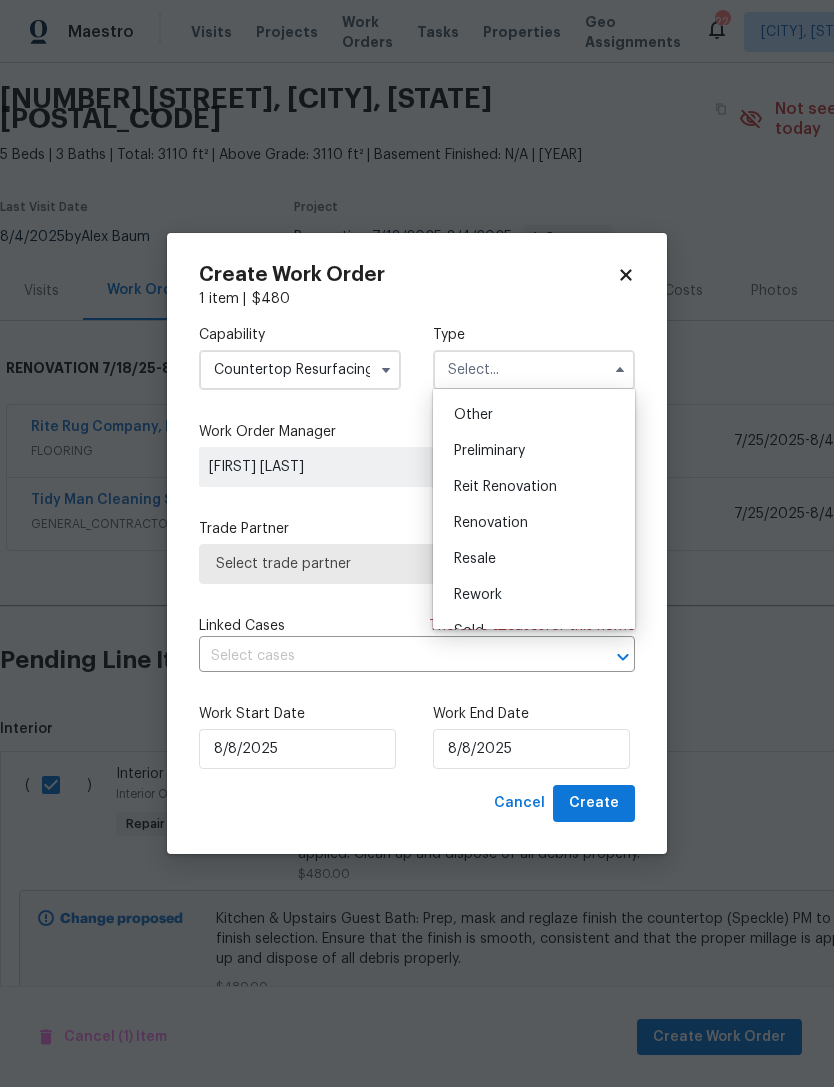 click on "Renovation" at bounding box center [534, 523] 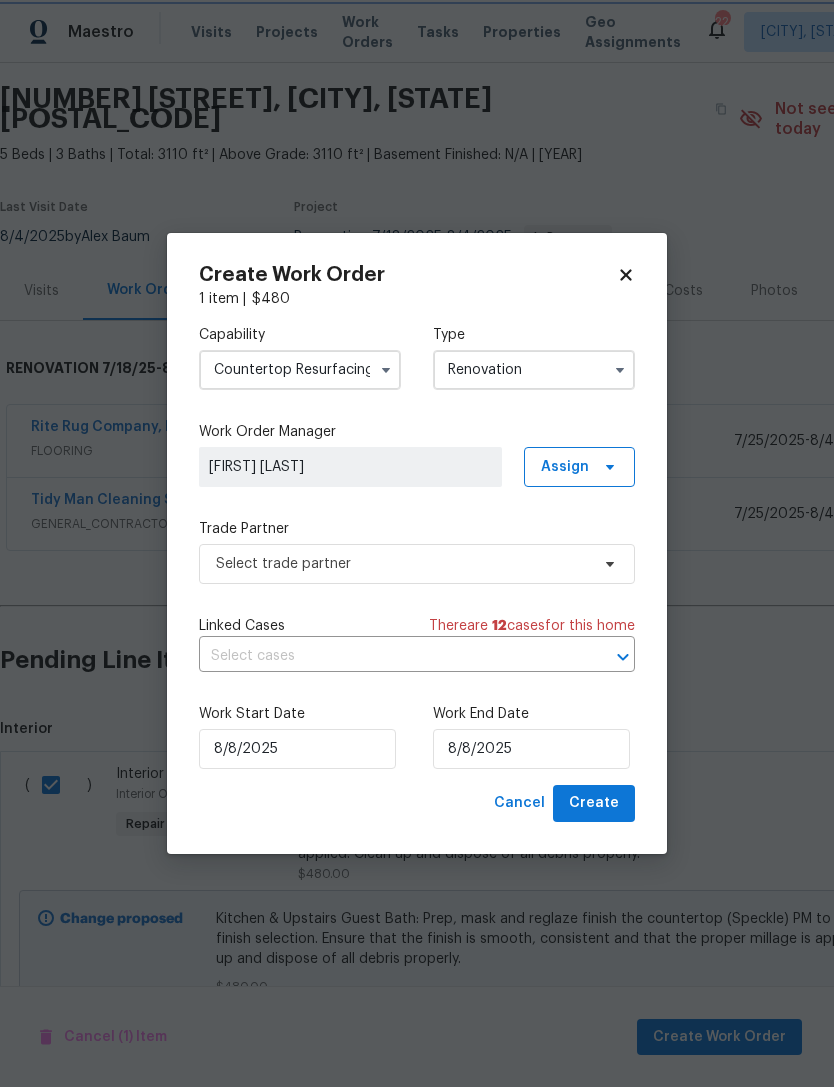 scroll, scrollTop: 0, scrollLeft: 0, axis: both 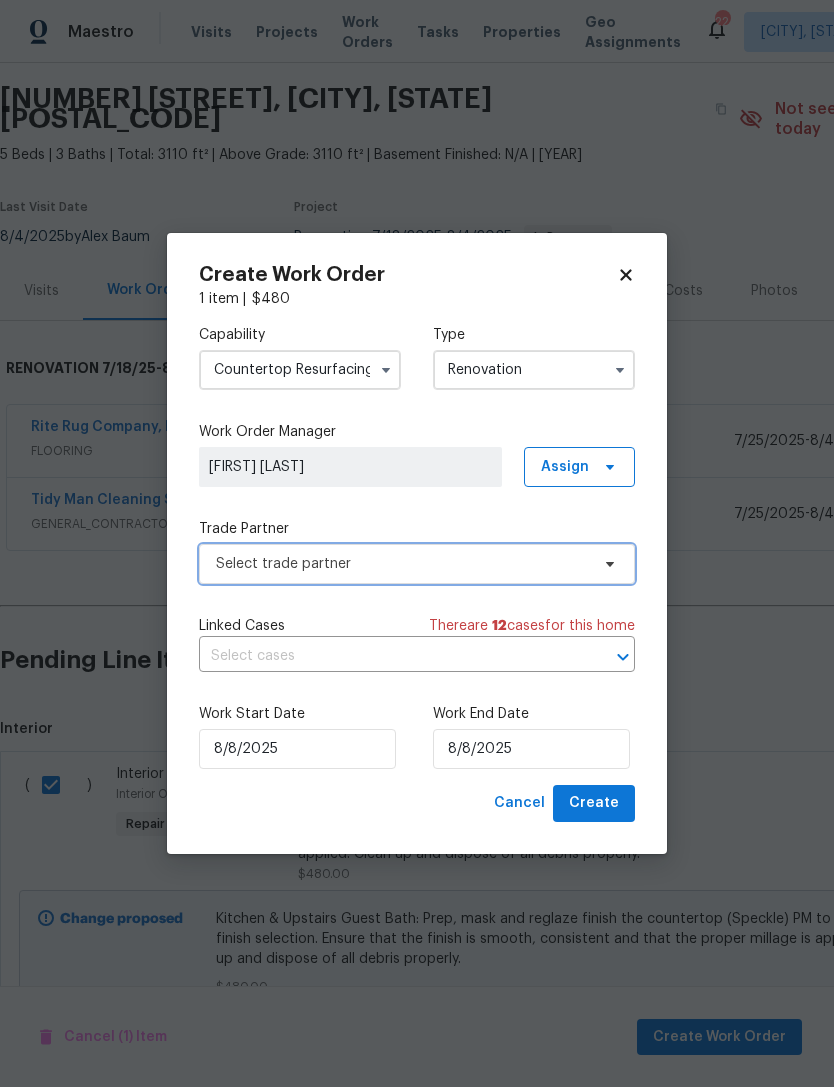 click on "Select trade partner" at bounding box center (402, 564) 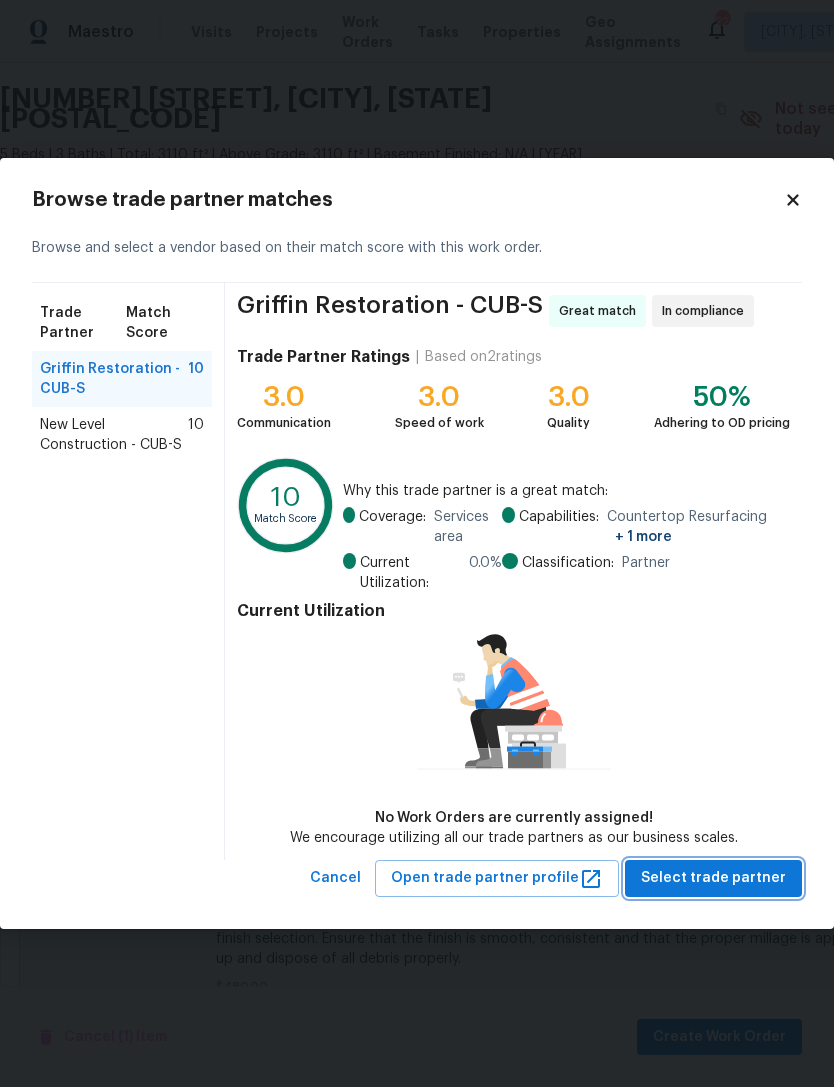 click on "Select trade partner" at bounding box center (713, 878) 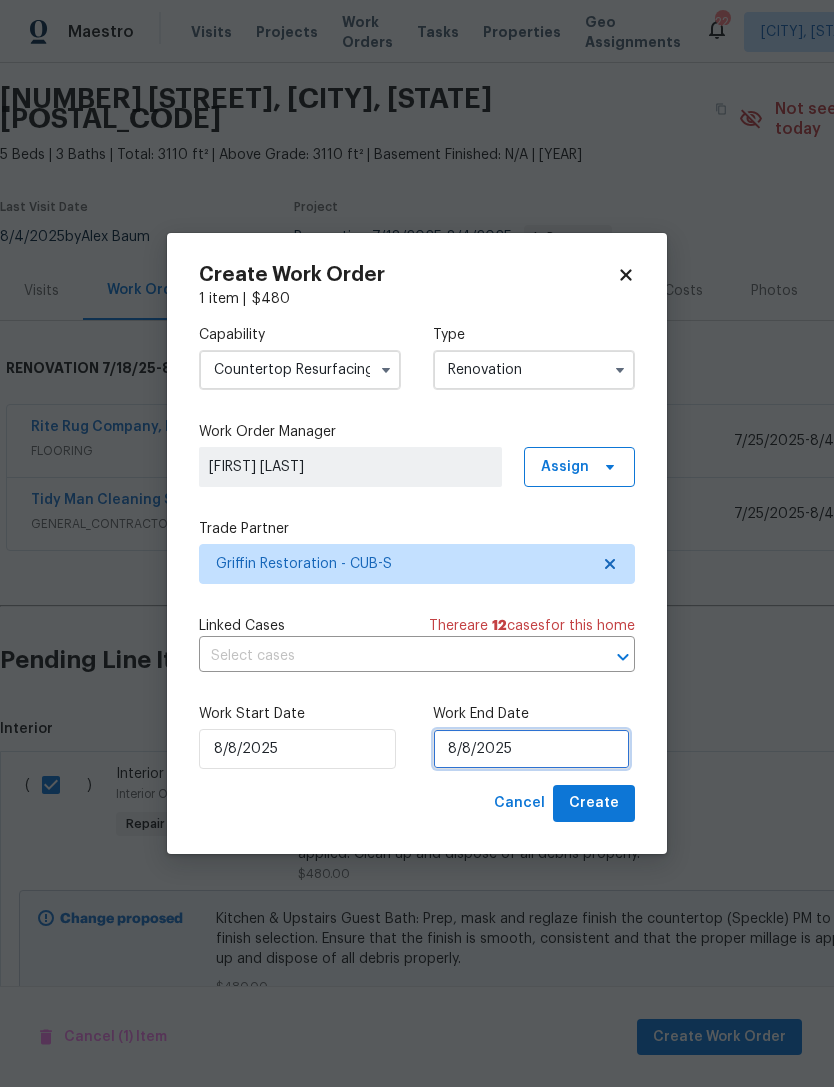 click on "8/8/2025" at bounding box center (531, 749) 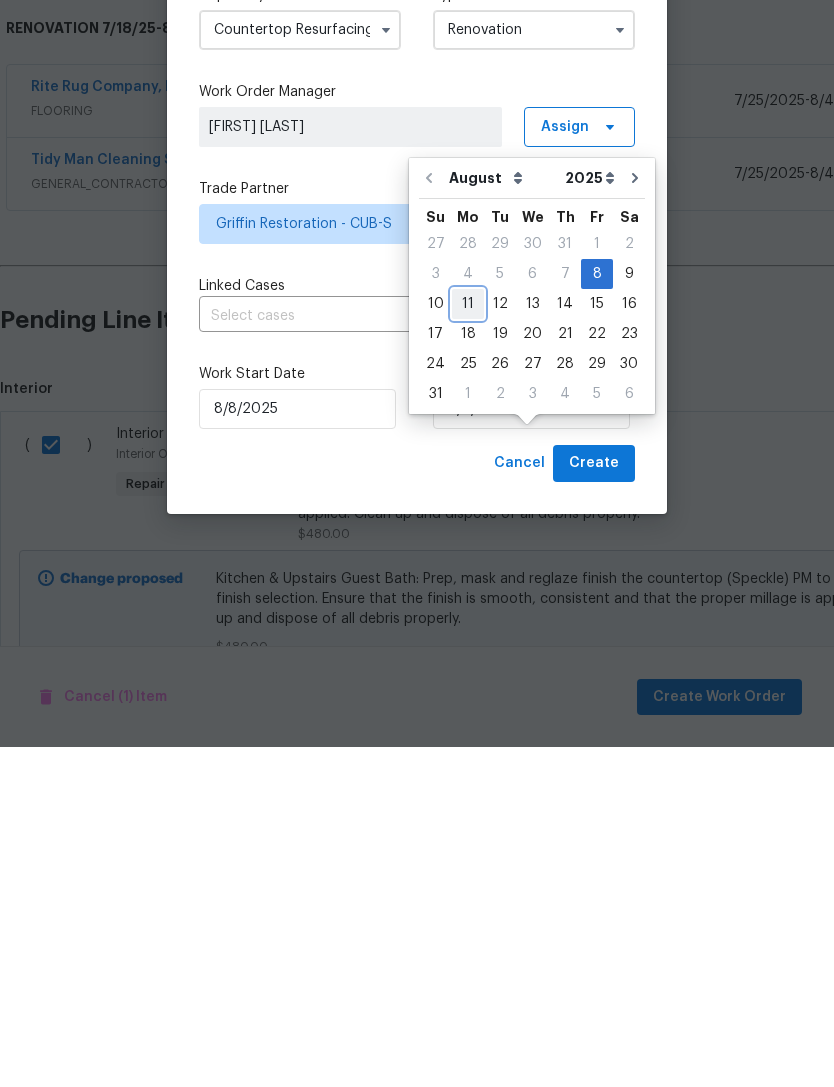 click on "11" at bounding box center (468, 644) 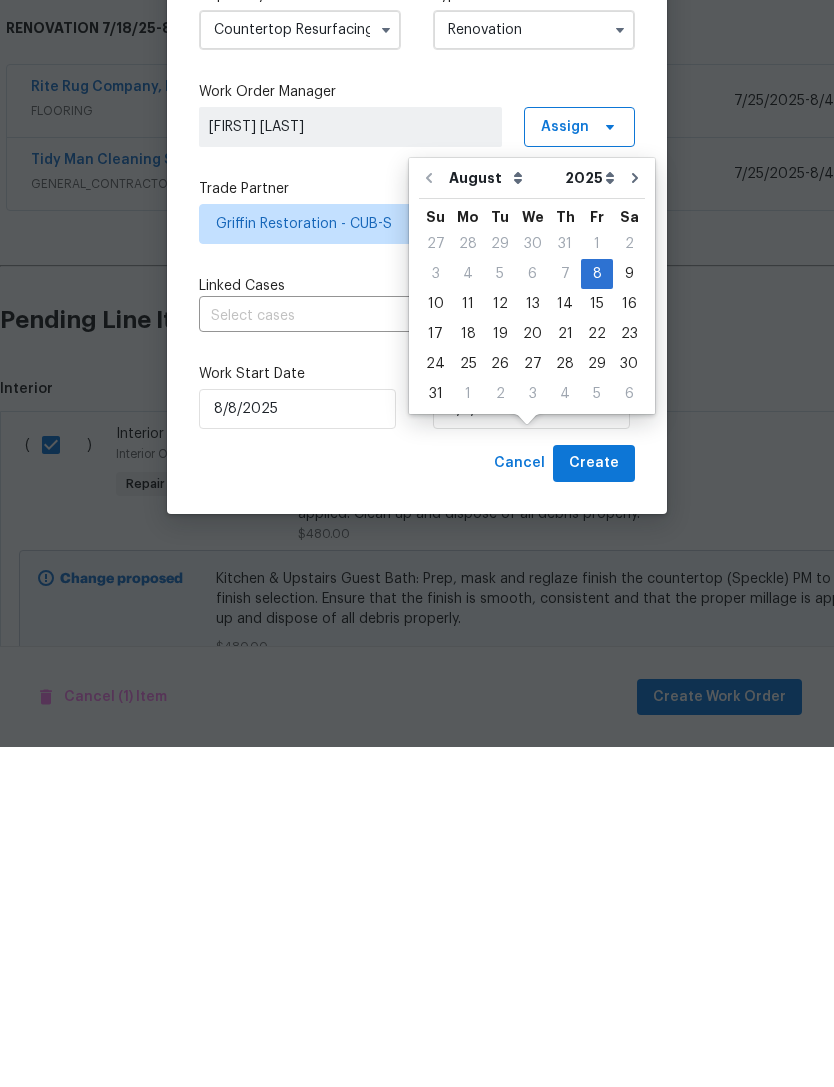 type on "8/11/2025" 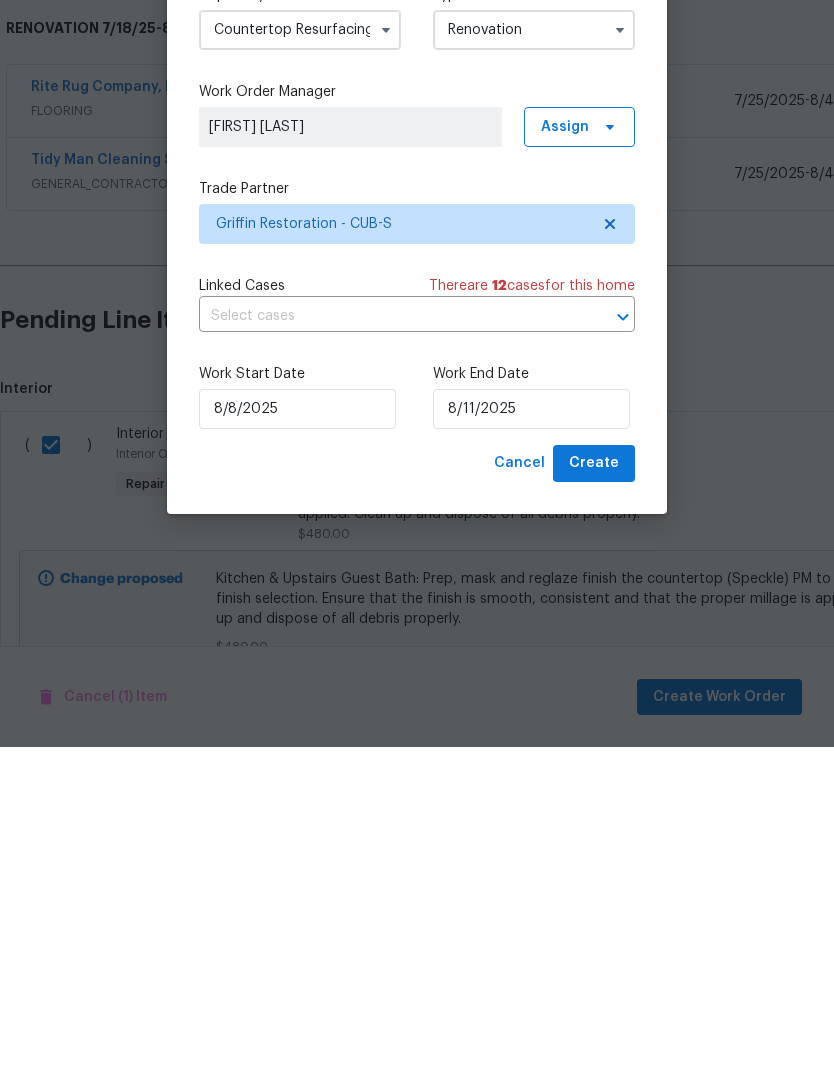 scroll, scrollTop: 64, scrollLeft: 0, axis: vertical 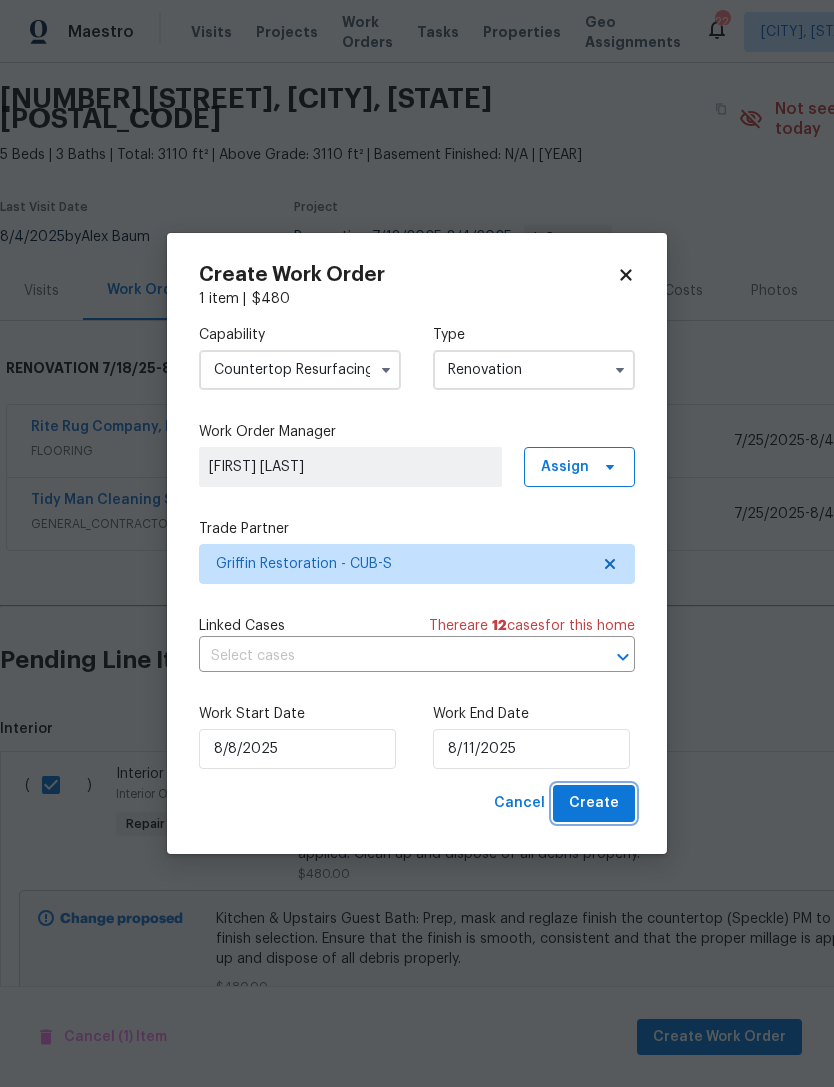 click on "Create" at bounding box center [594, 803] 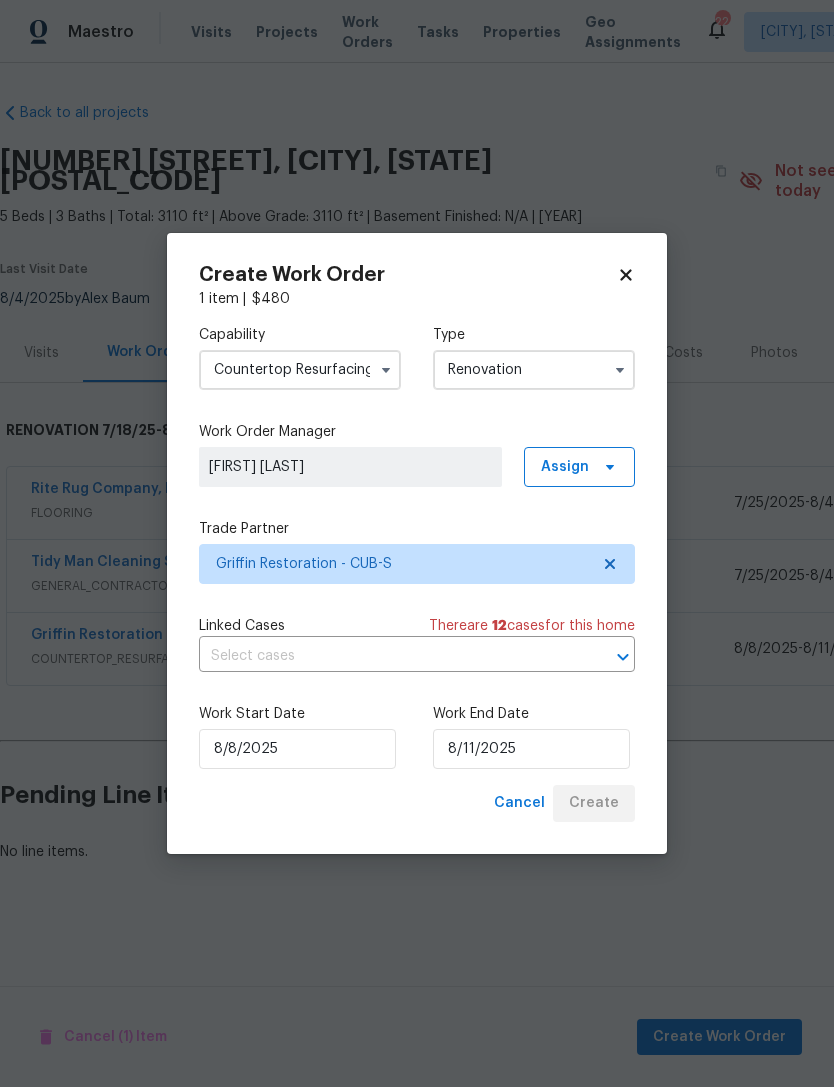 scroll, scrollTop: 0, scrollLeft: 0, axis: both 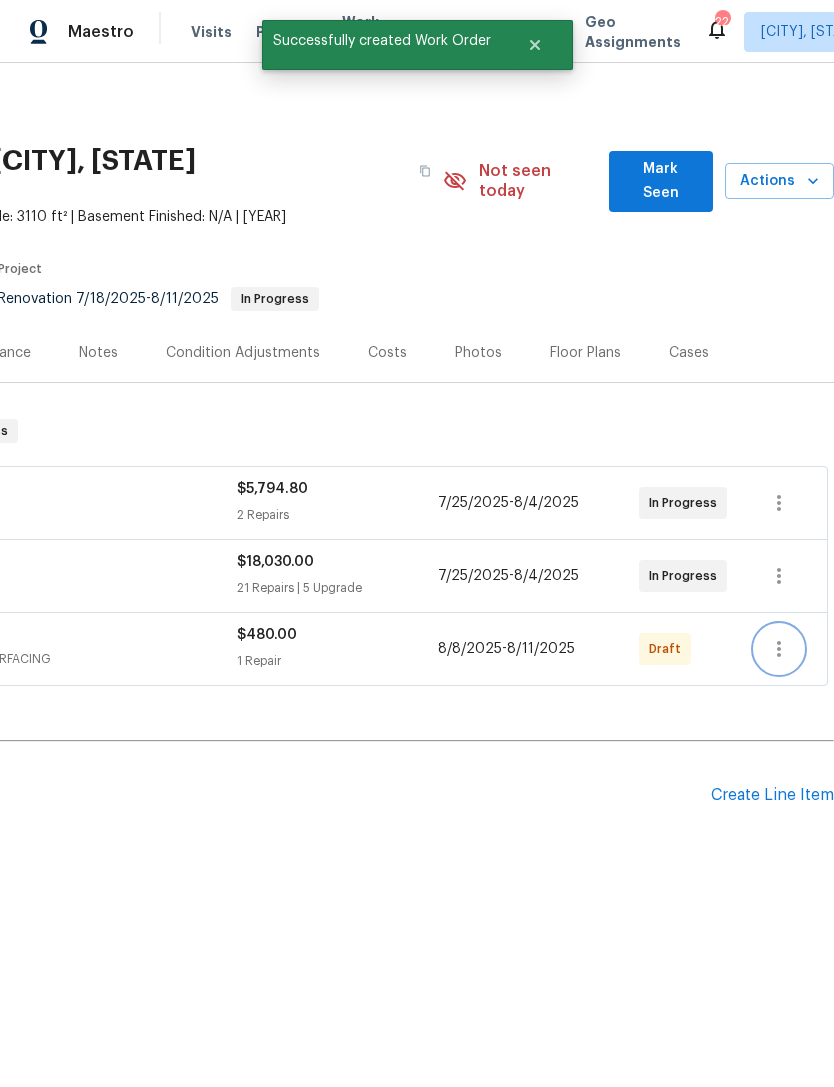 click 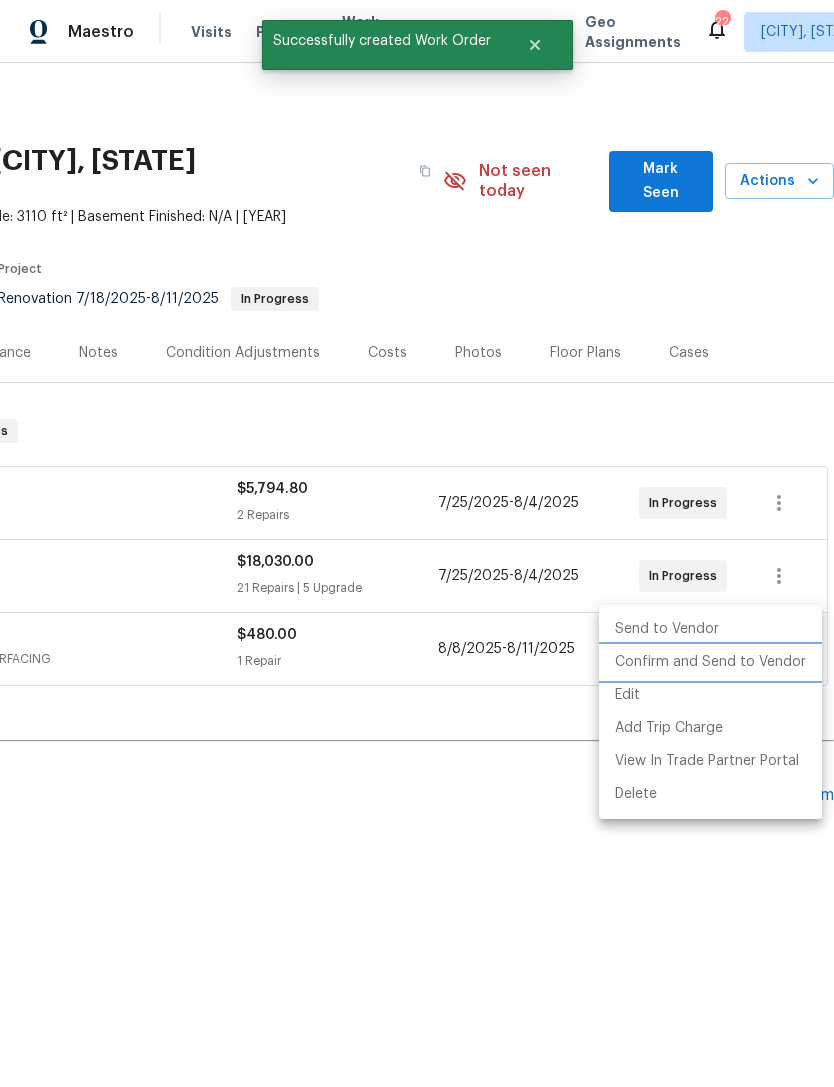 click on "Confirm and Send to Vendor" at bounding box center [710, 662] 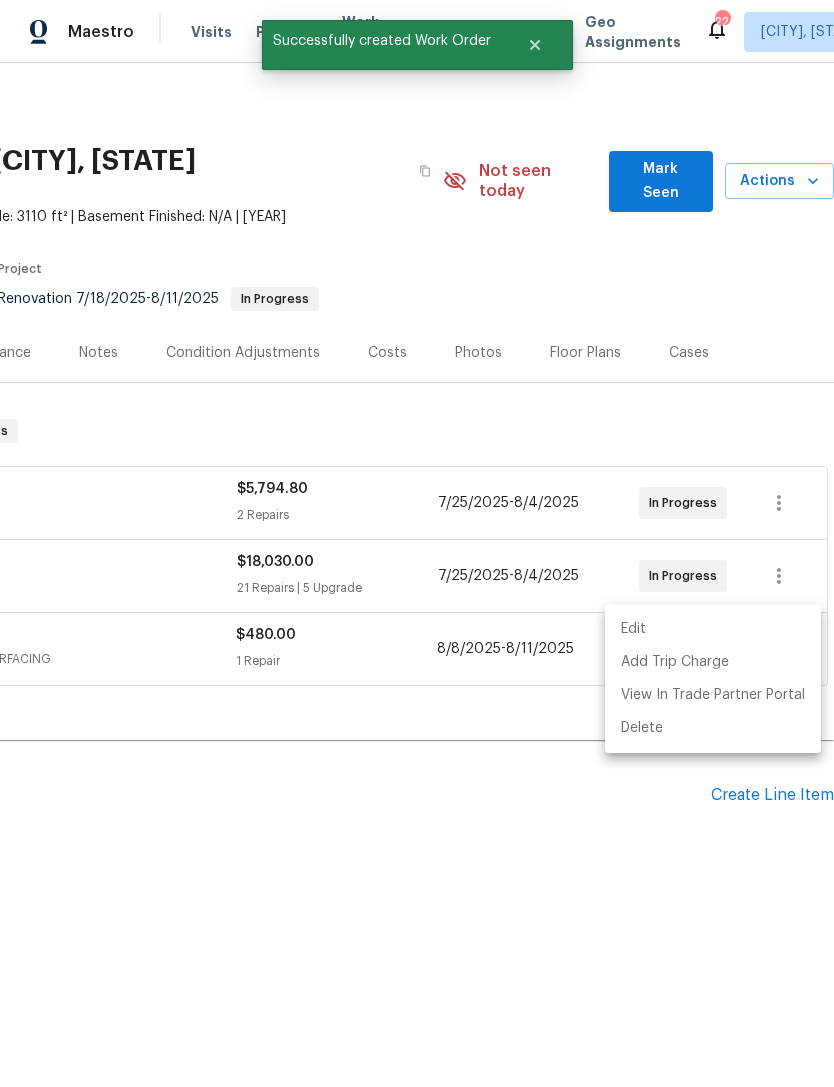 click at bounding box center [417, 543] 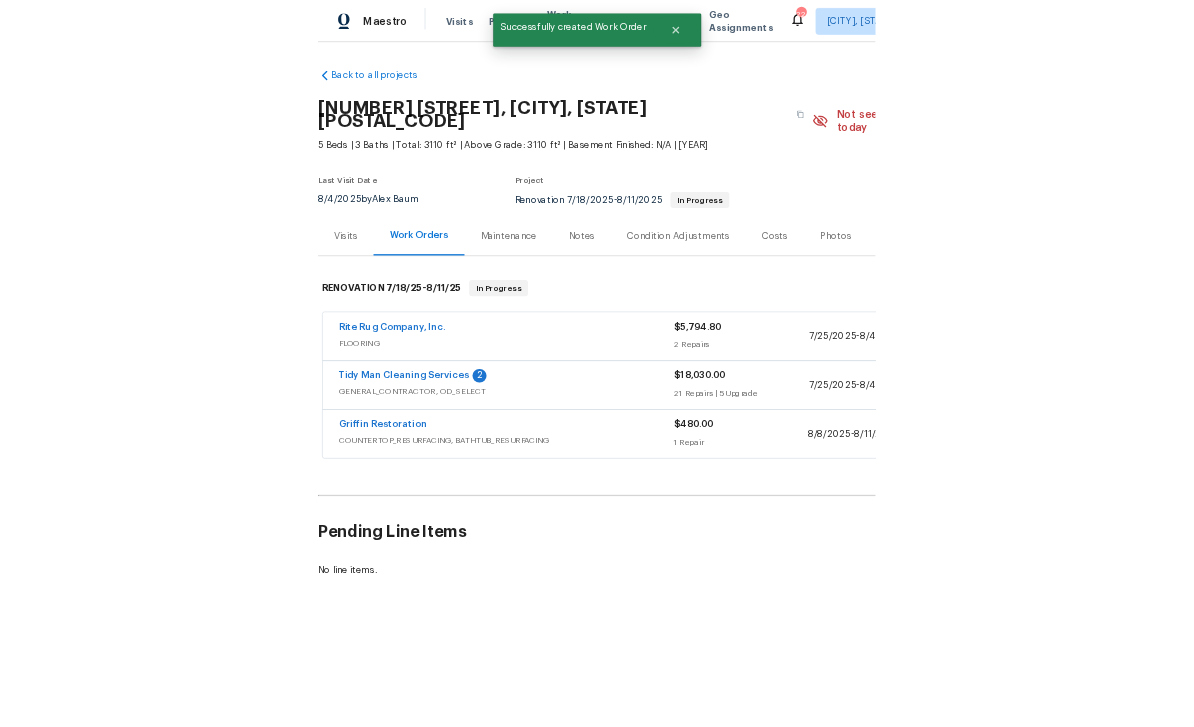 scroll, scrollTop: 0, scrollLeft: 0, axis: both 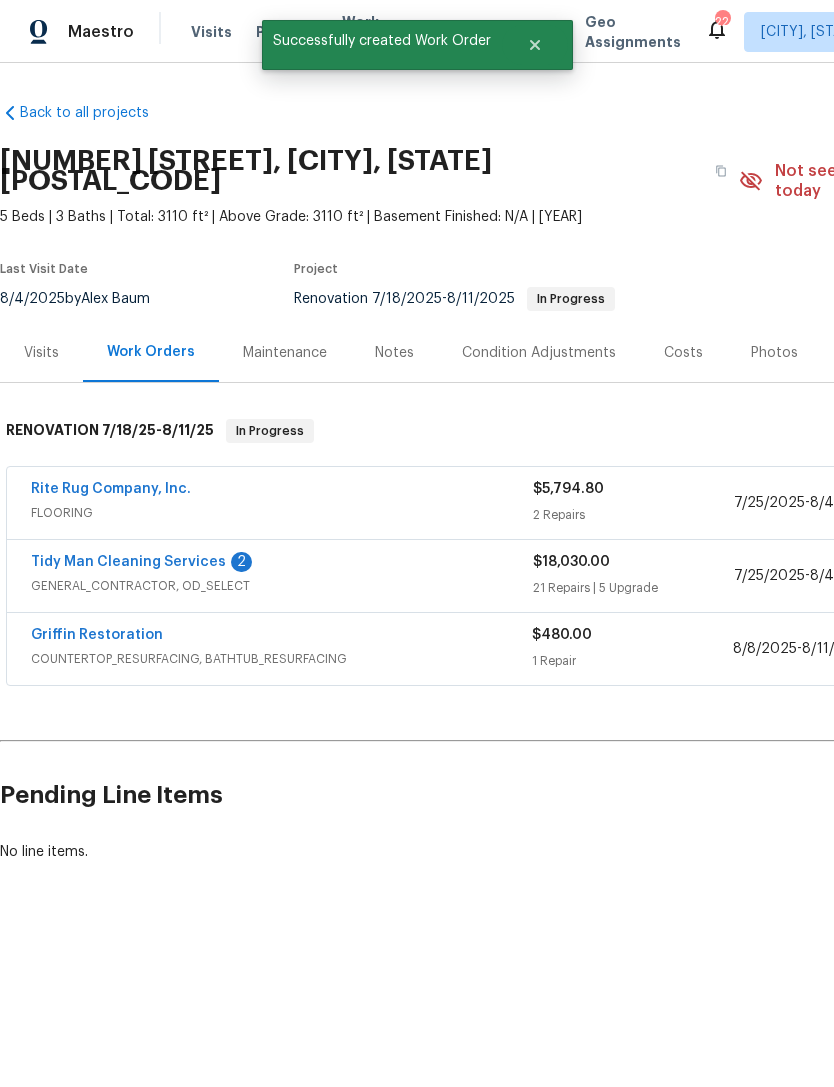 click on "Griffin Restoration" at bounding box center (97, 635) 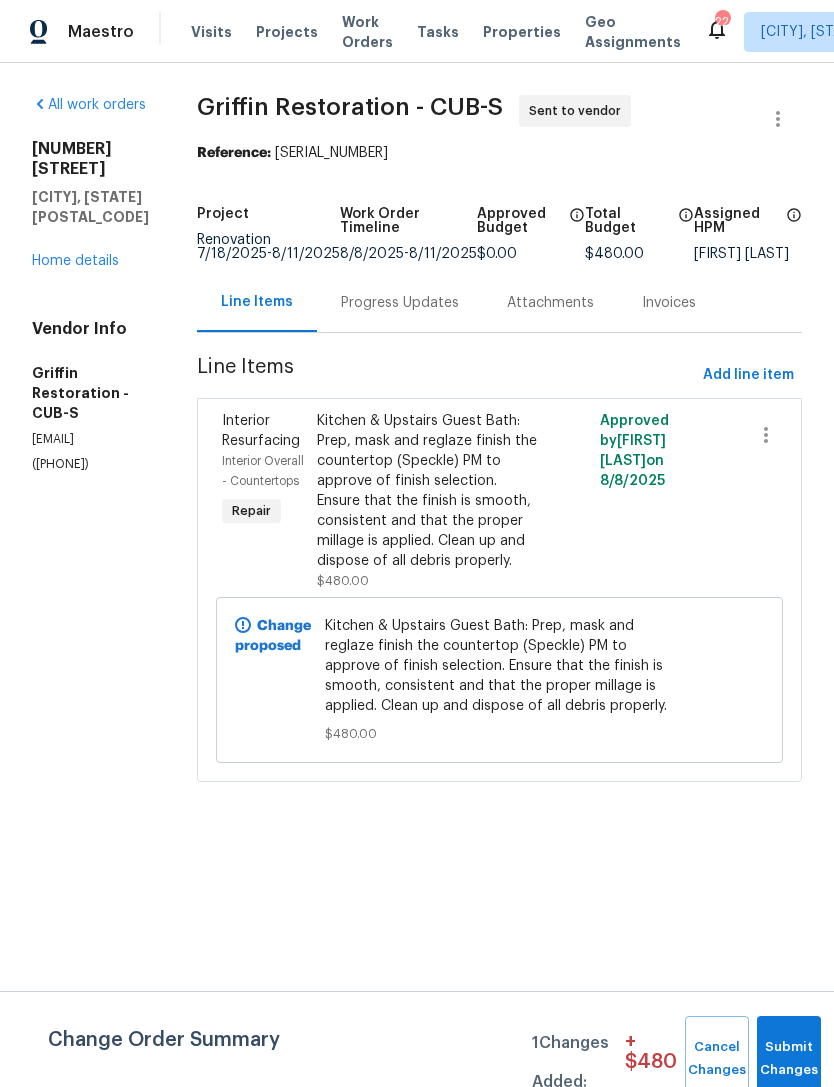 click on "Progress Updates" at bounding box center (400, 303) 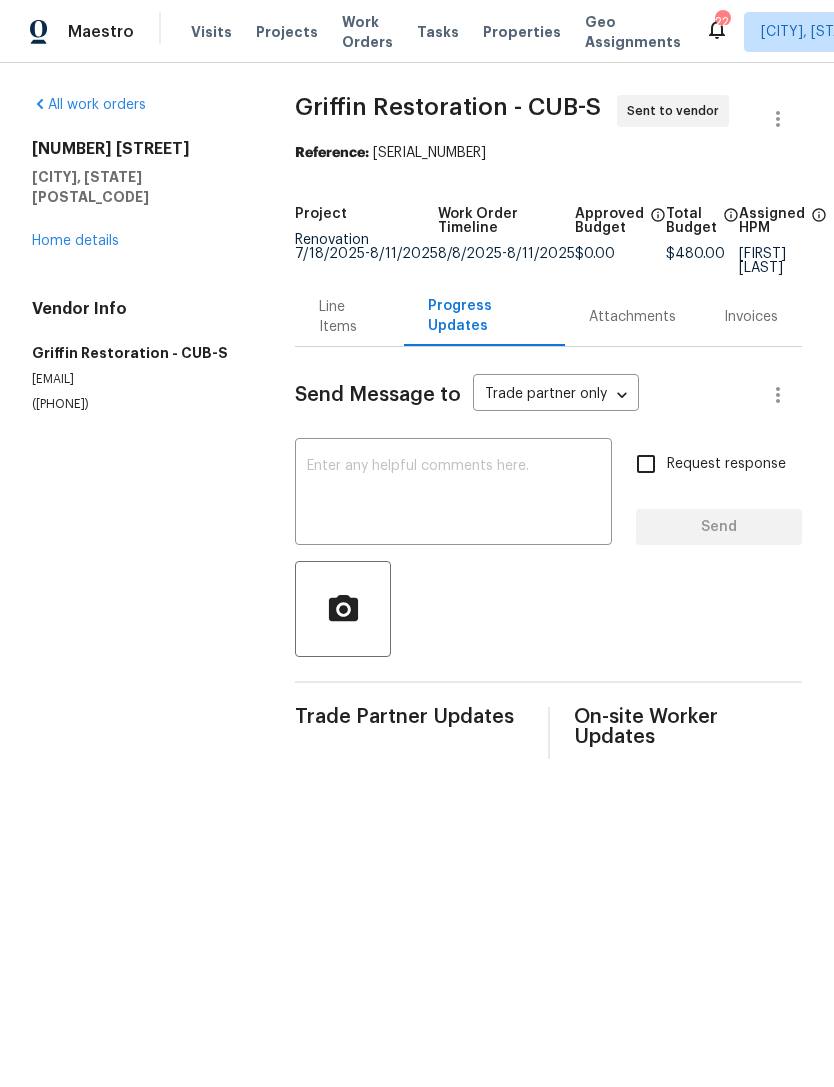 click at bounding box center (453, 494) 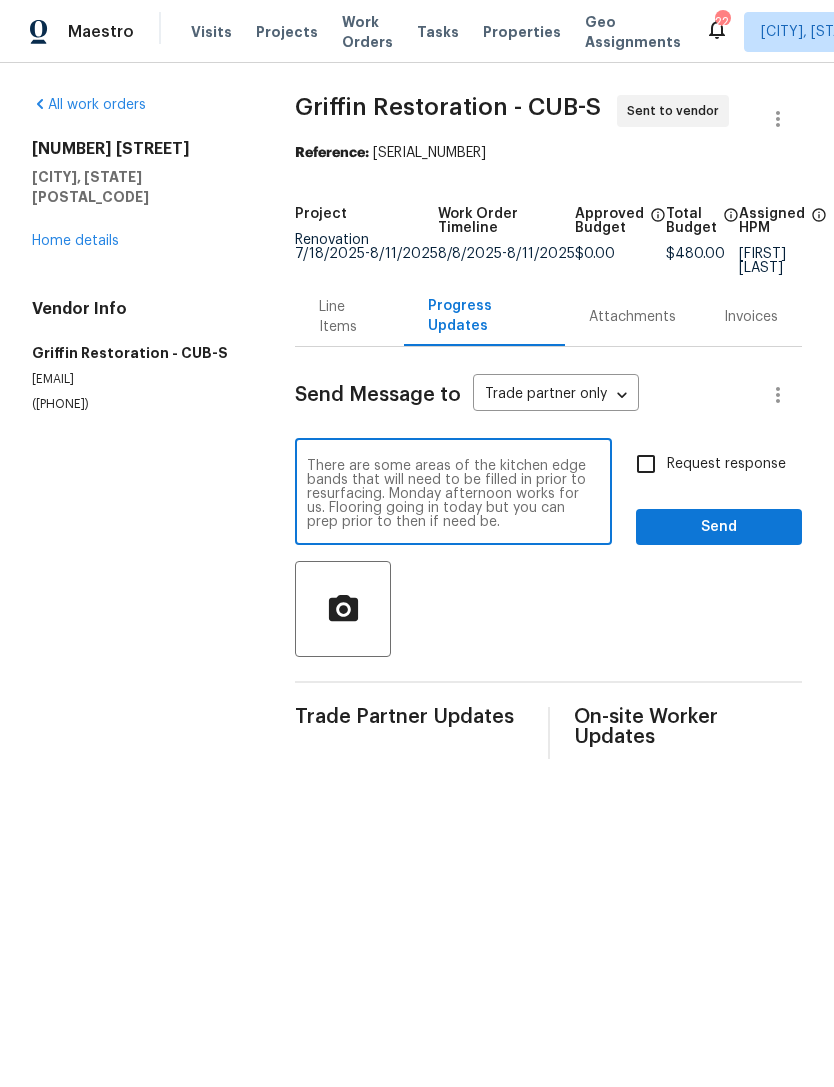 type on "There are some areas of the kitchen edge bands that will need to be filled in prior to resurfacing. Monday afternoon works for us. Flooring going in today but you can prep prior to then if need be." 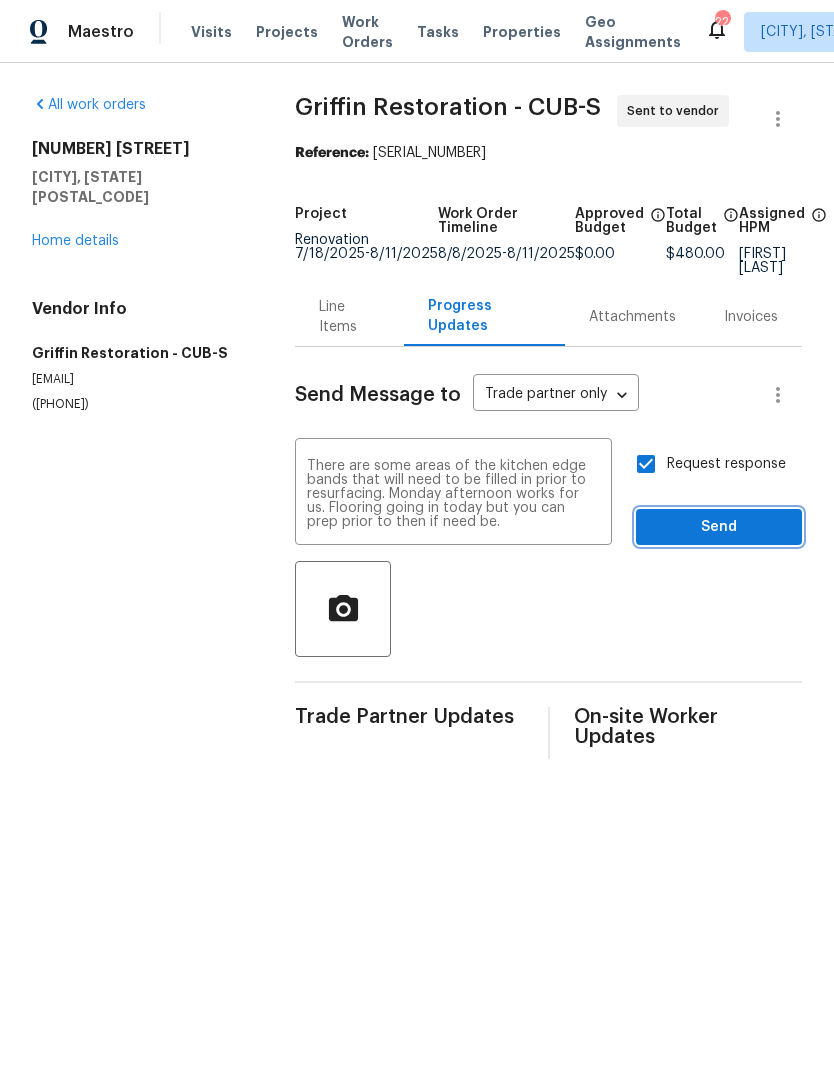 click on "Send" at bounding box center [719, 527] 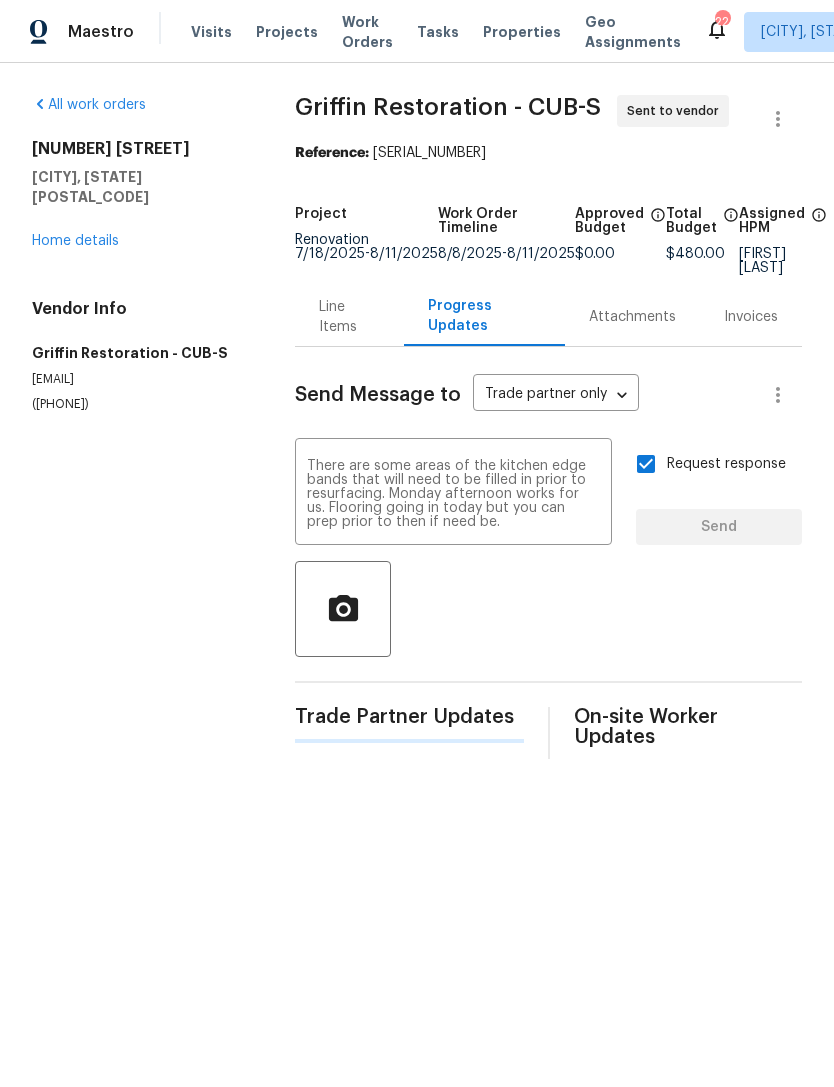 type 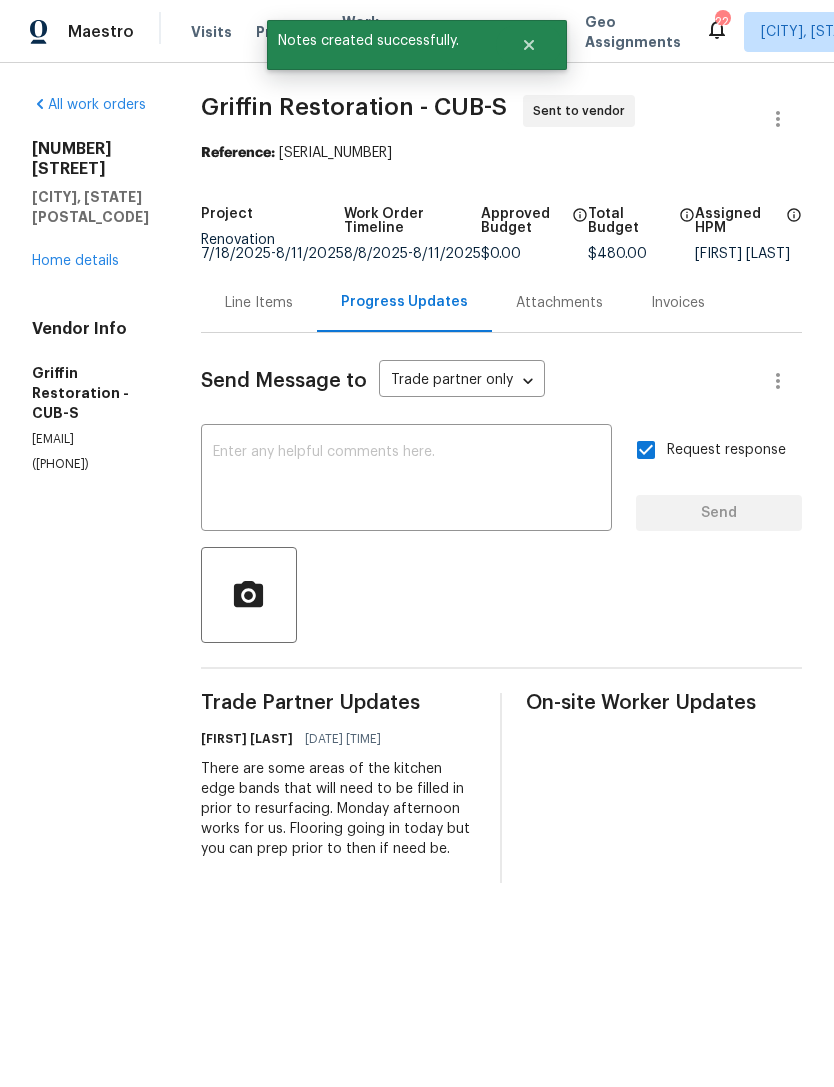 click on "Home details" at bounding box center [75, 261] 